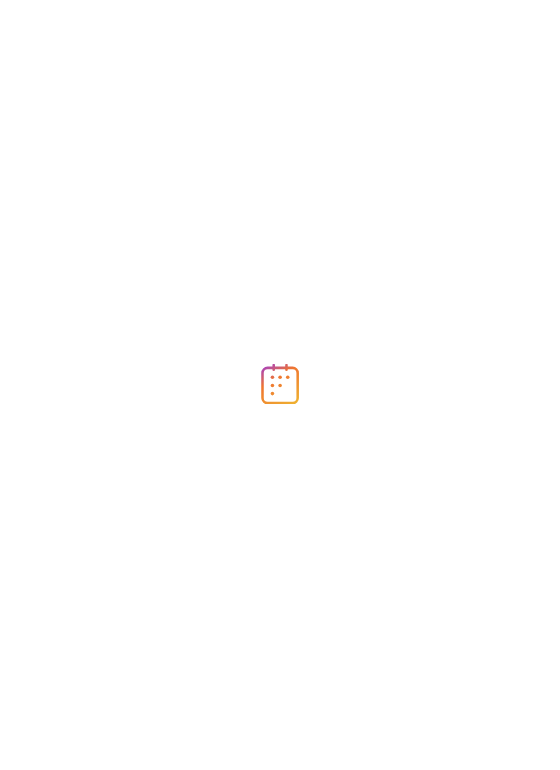 scroll, scrollTop: 0, scrollLeft: 0, axis: both 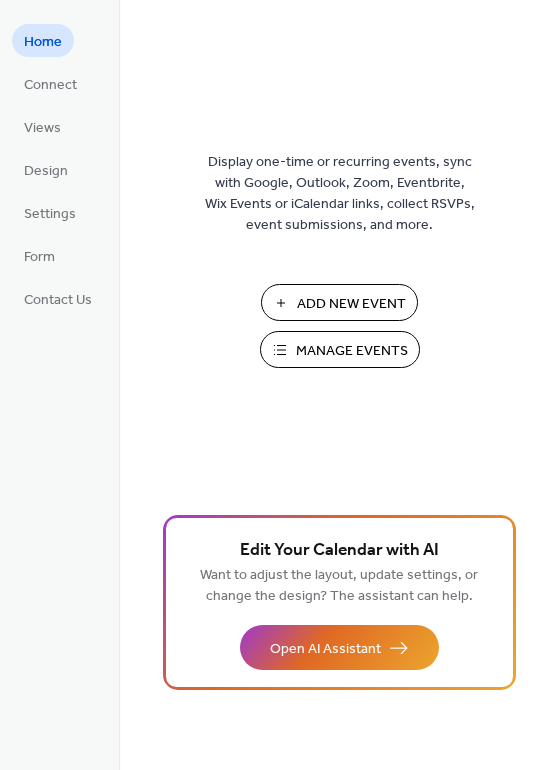 click on "Add New Event" at bounding box center (351, 304) 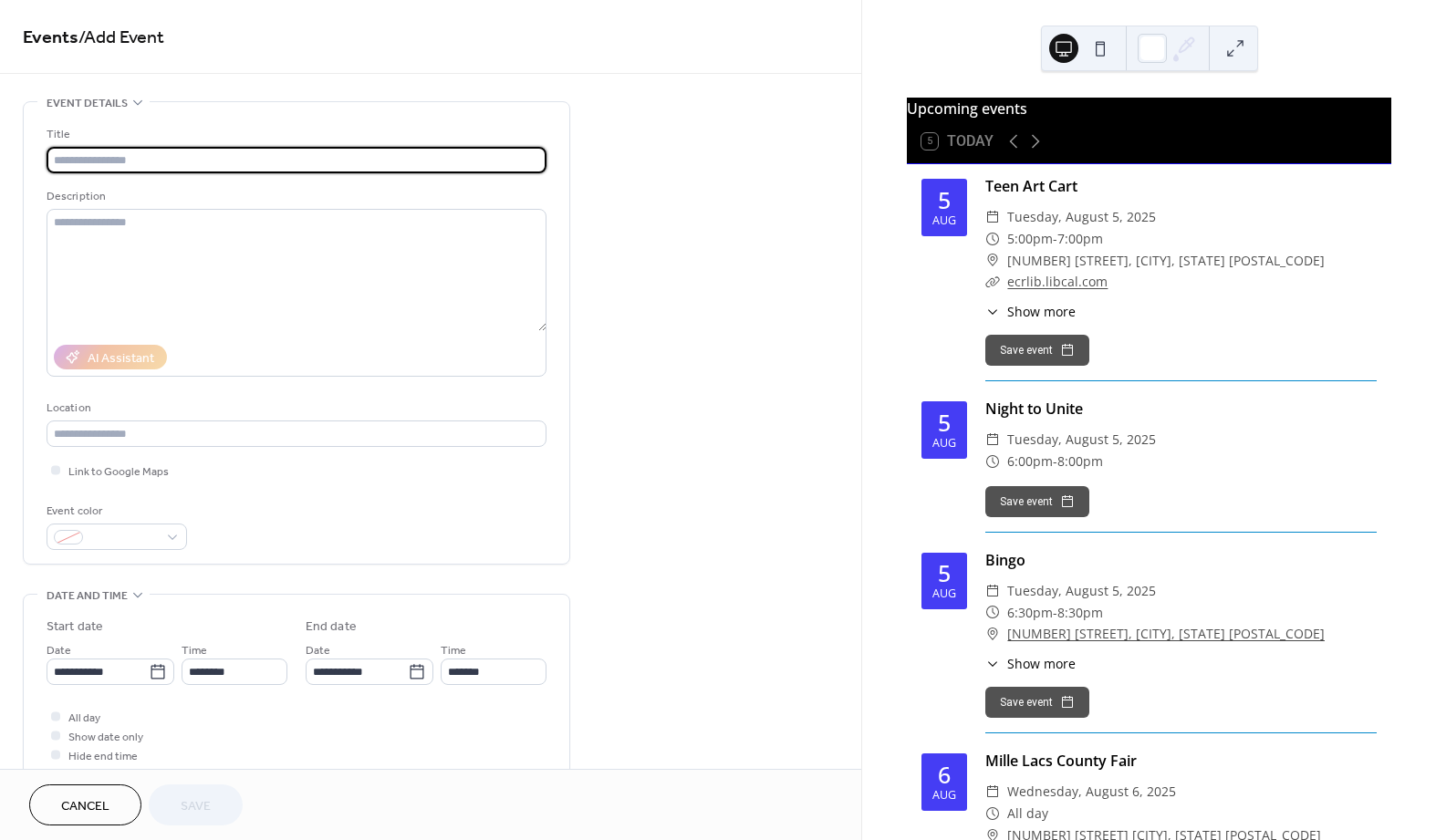 scroll, scrollTop: 0, scrollLeft: 0, axis: both 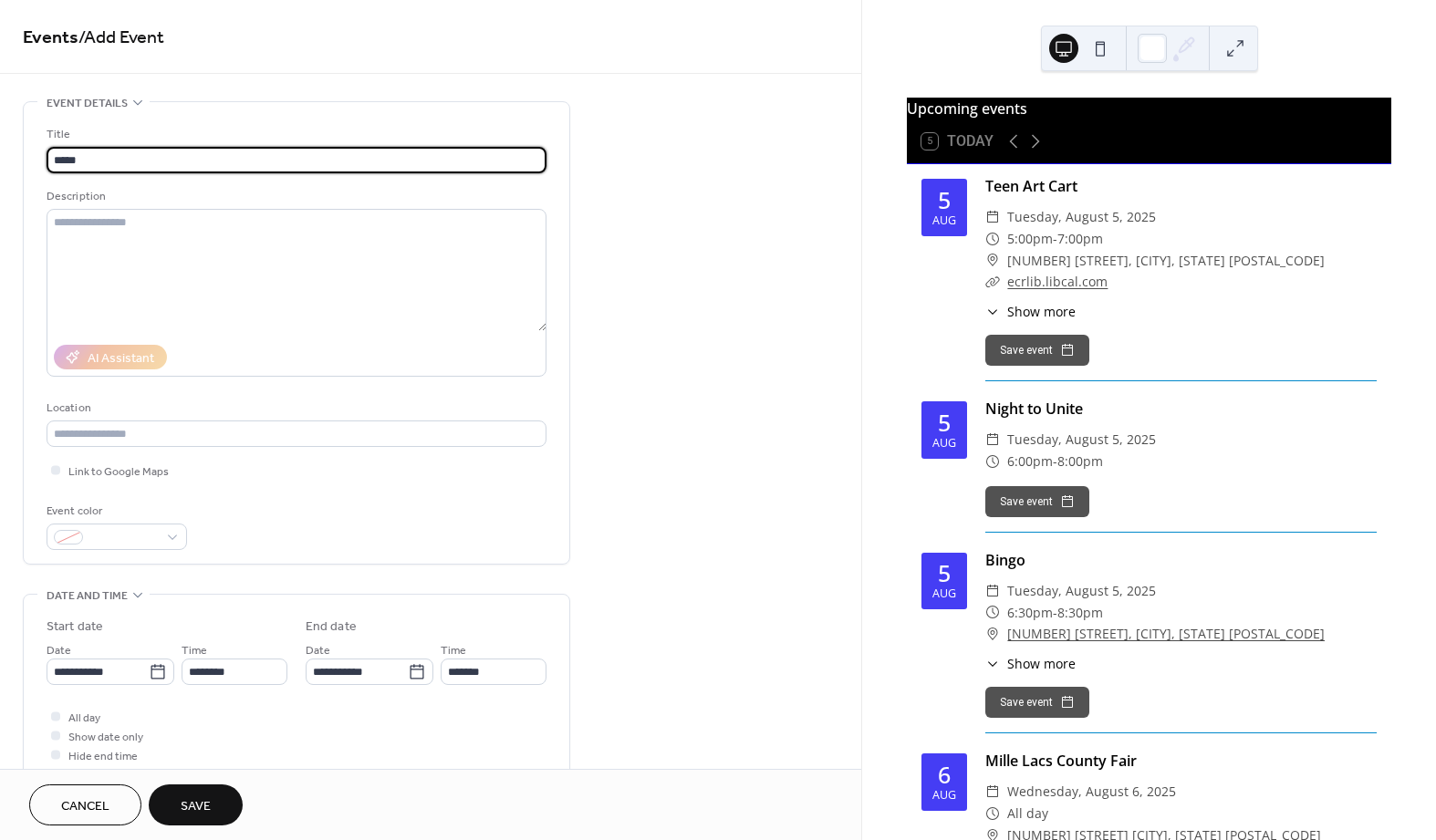 type on "*****" 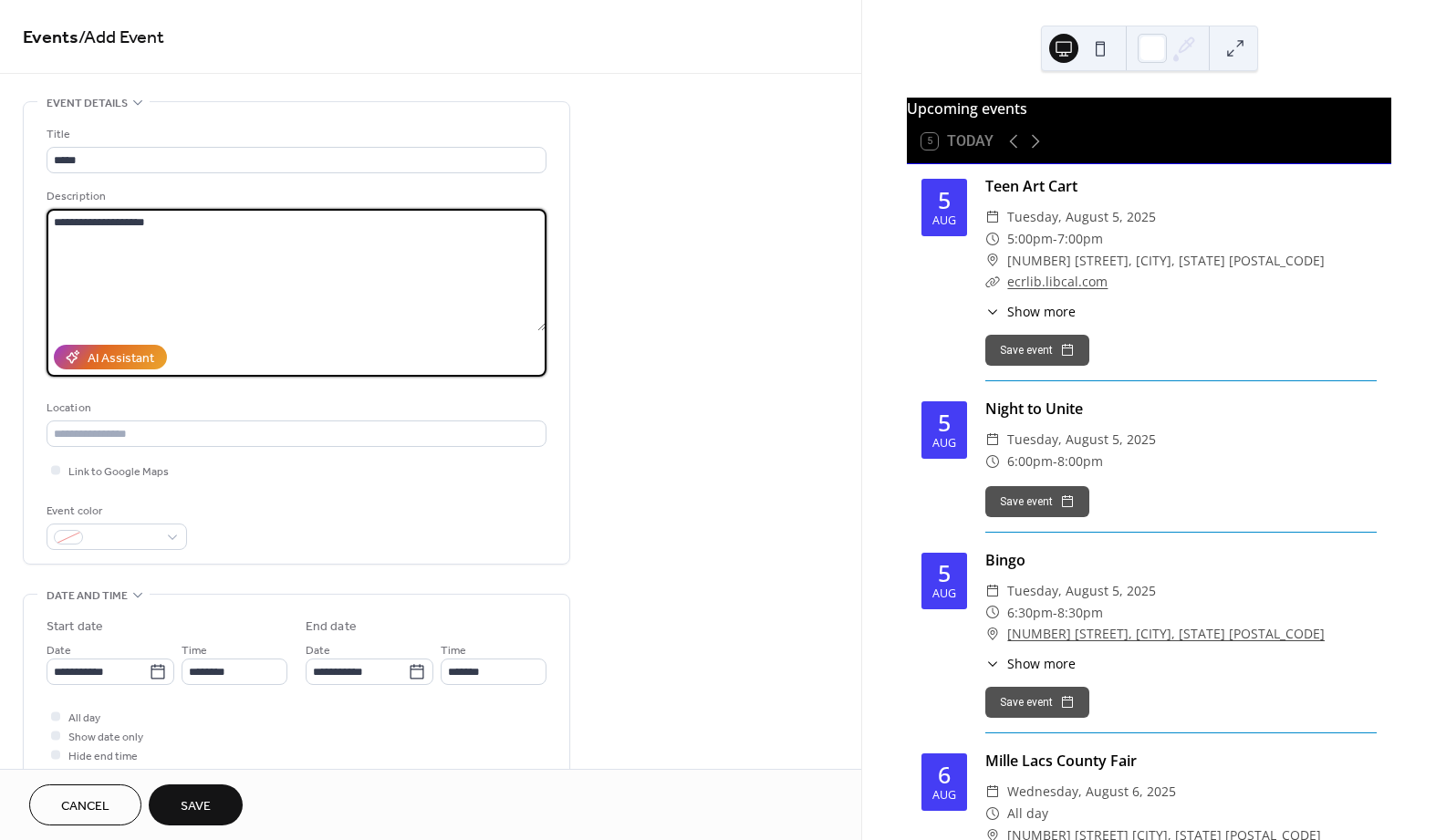 type on "**********" 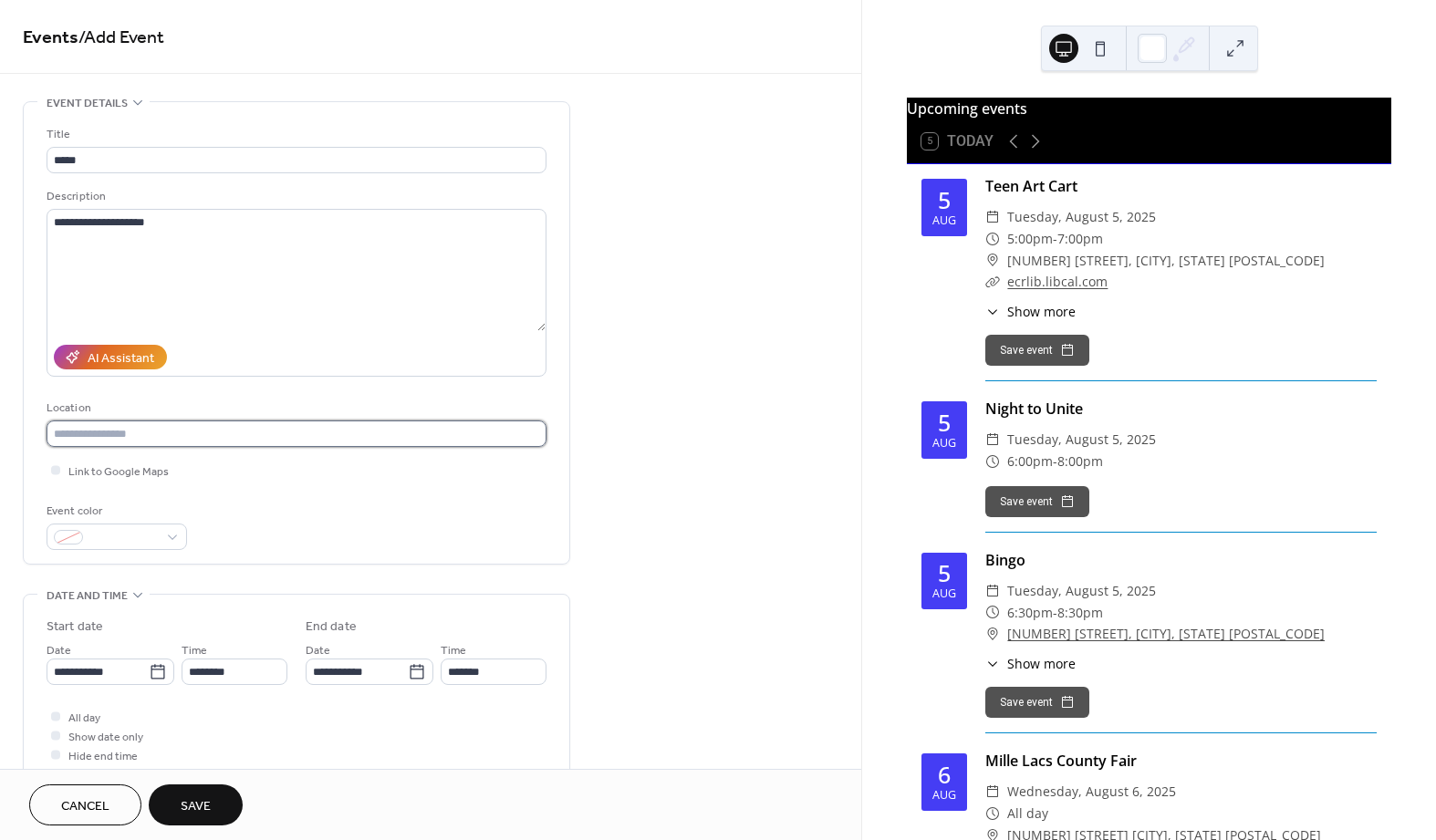 click at bounding box center (297, 433) 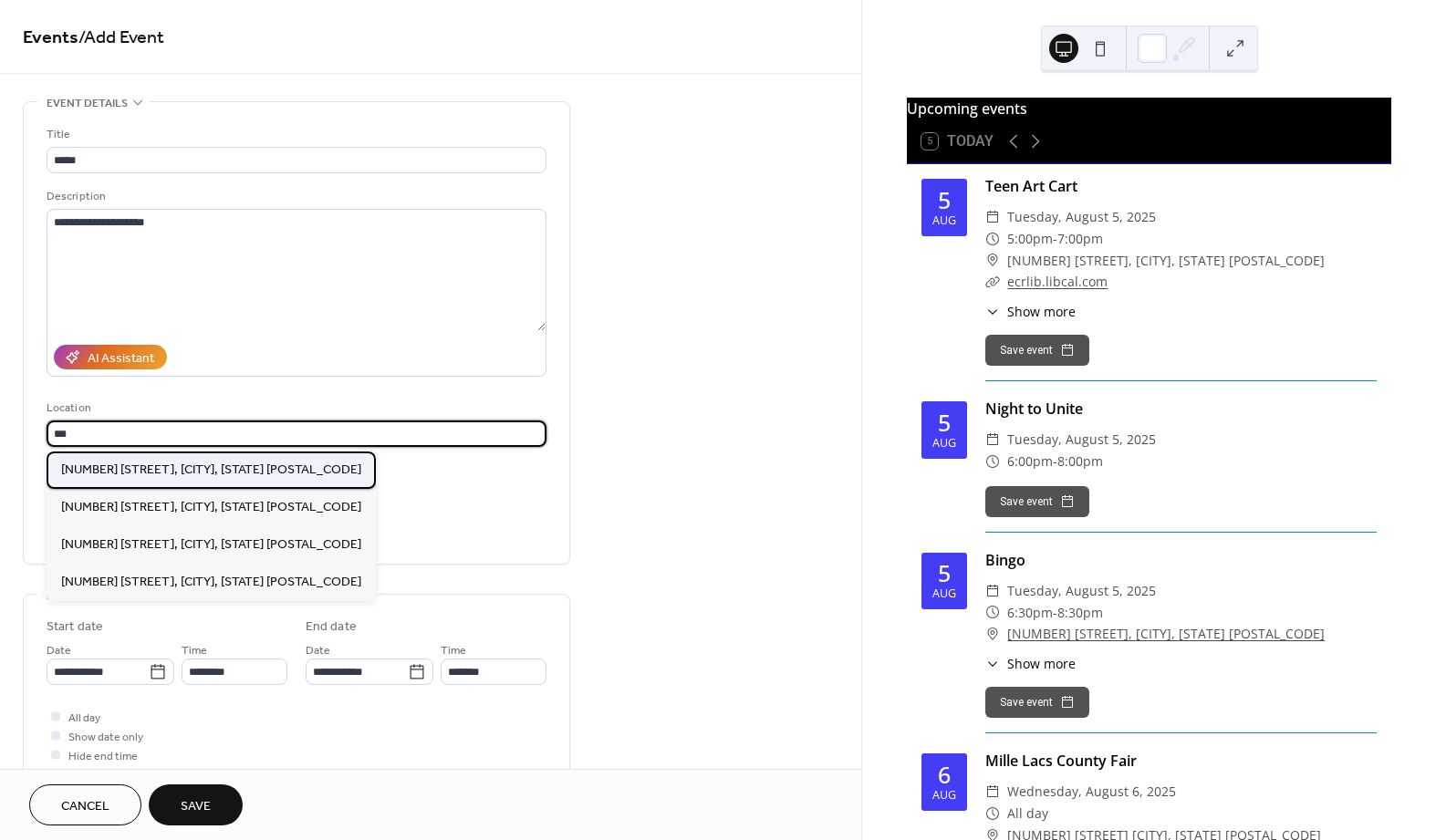 click on "[NUMBER] [STREET], [CITY], [STATE] [POSTAL_CODE]" at bounding box center [211, 469] 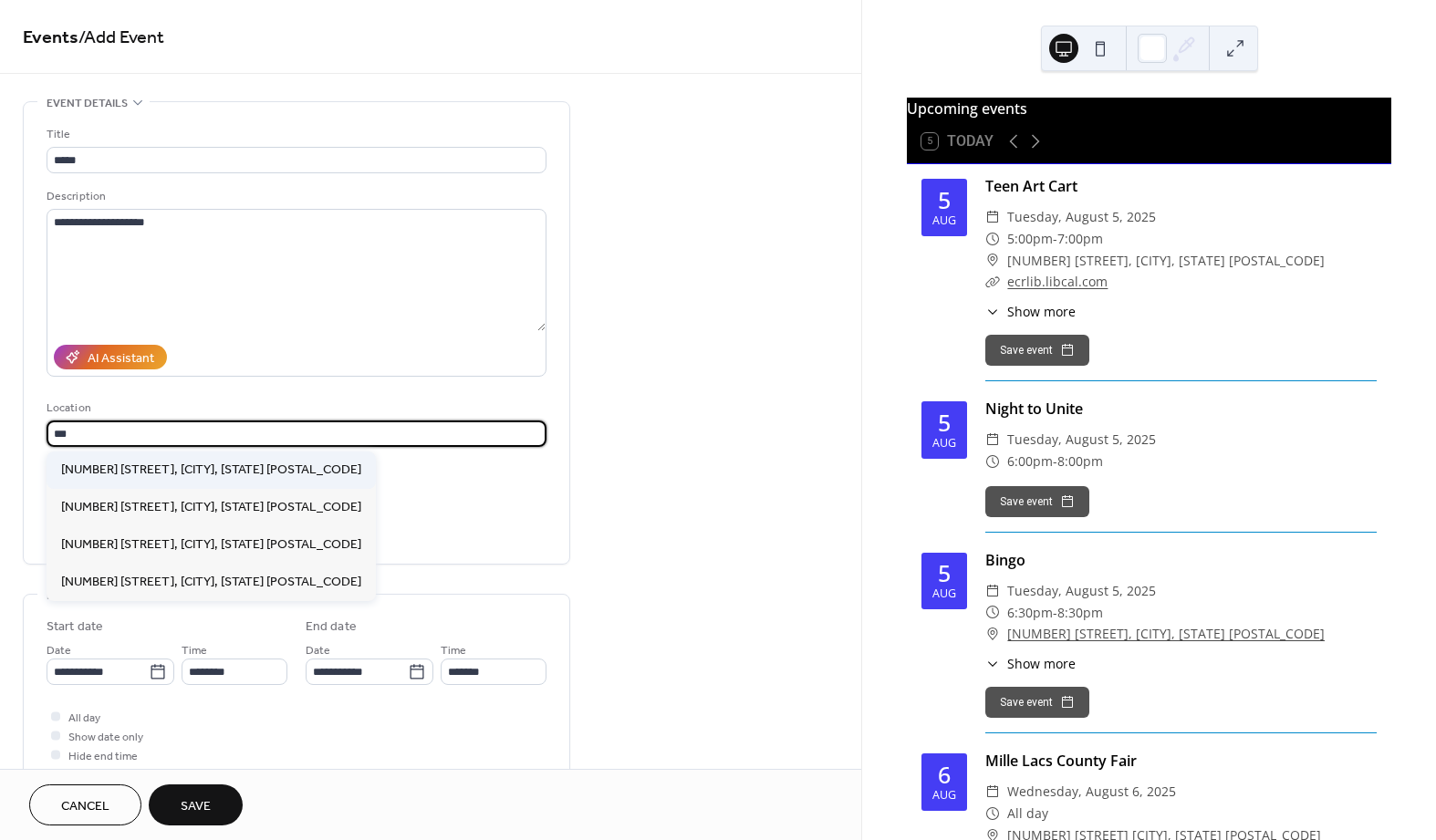type on "**********" 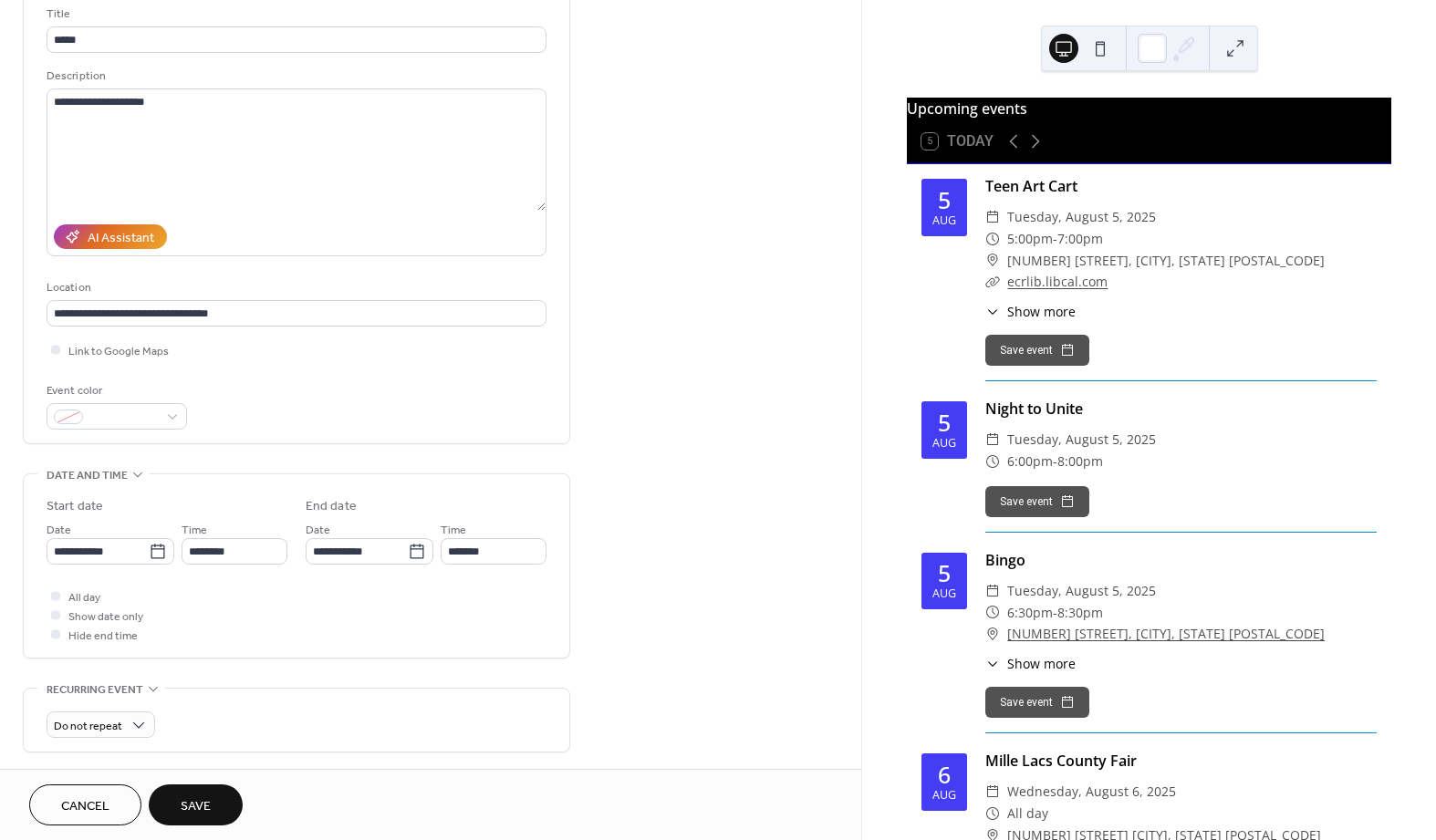scroll, scrollTop: 121, scrollLeft: 0, axis: vertical 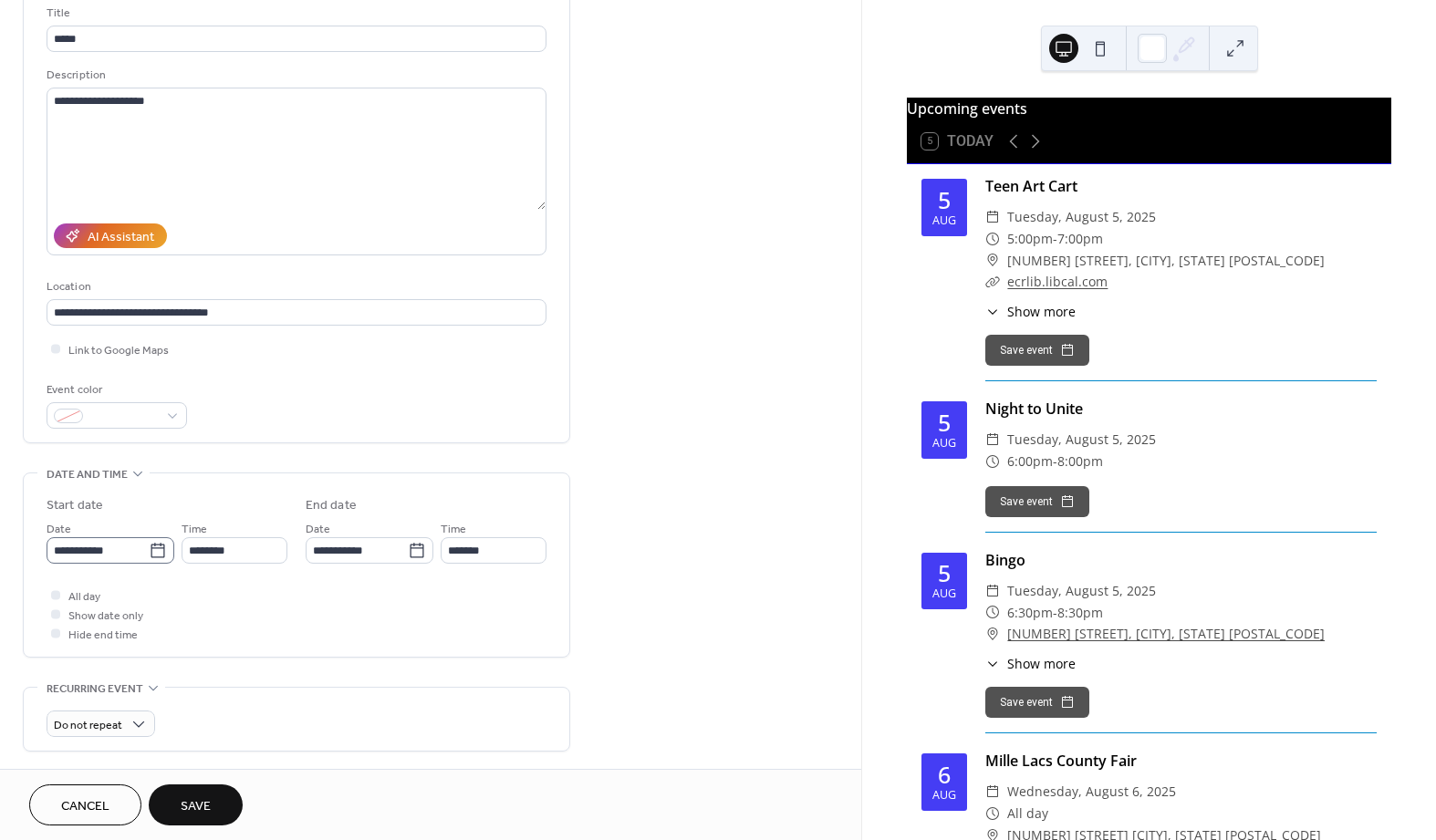 click 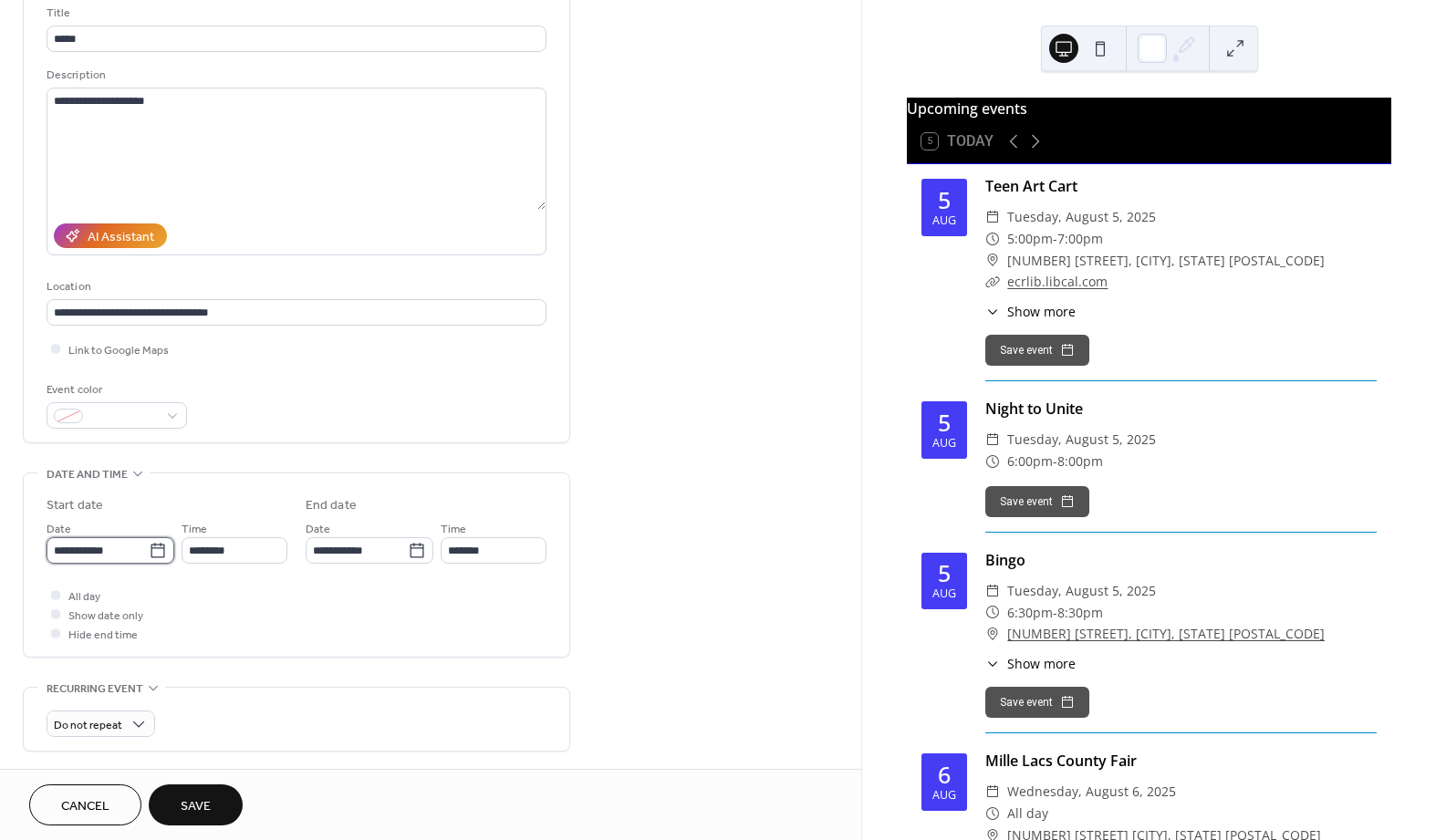click on "**********" at bounding box center [98, 550] 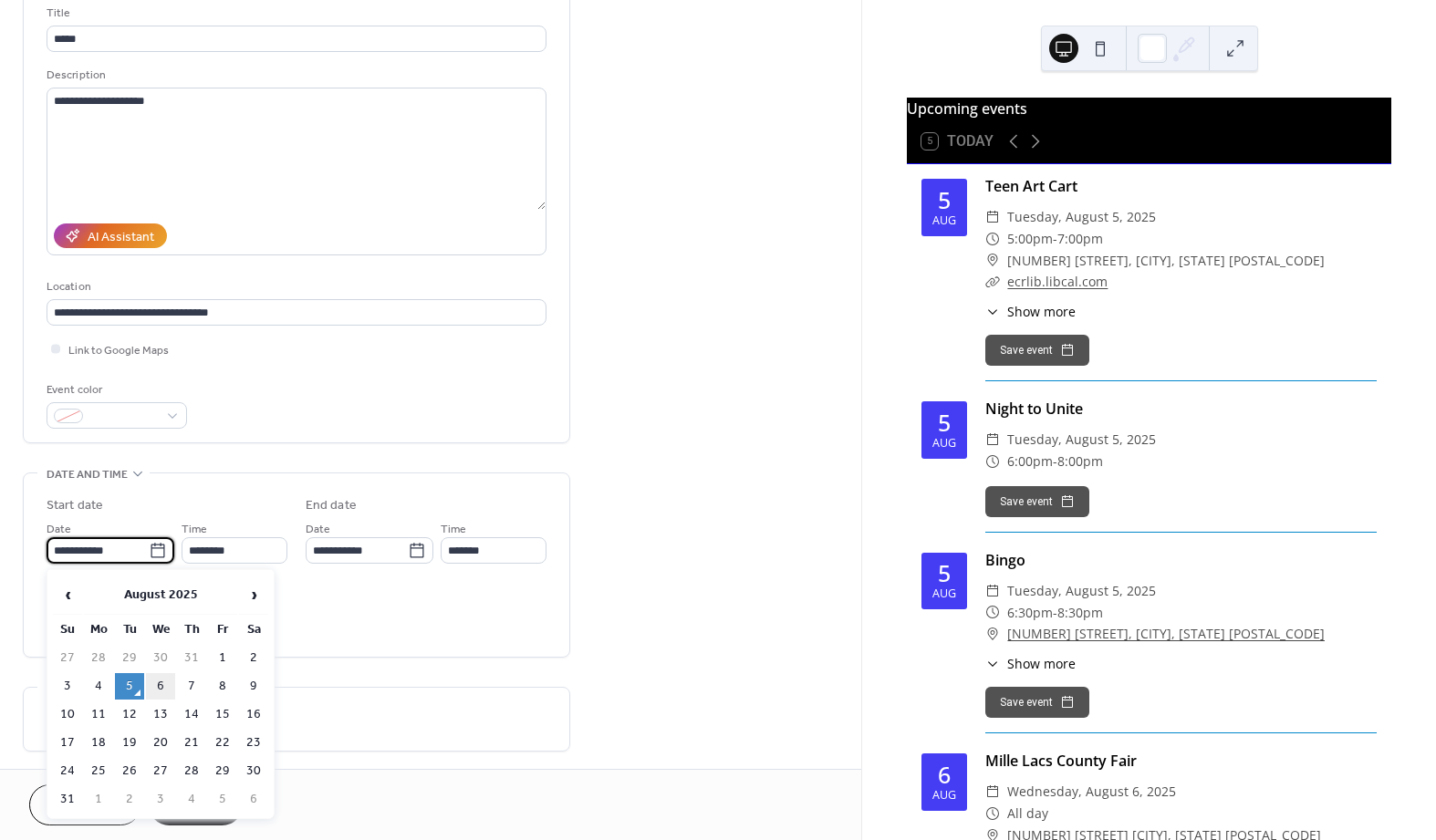 click on "6" at bounding box center [161, 686] 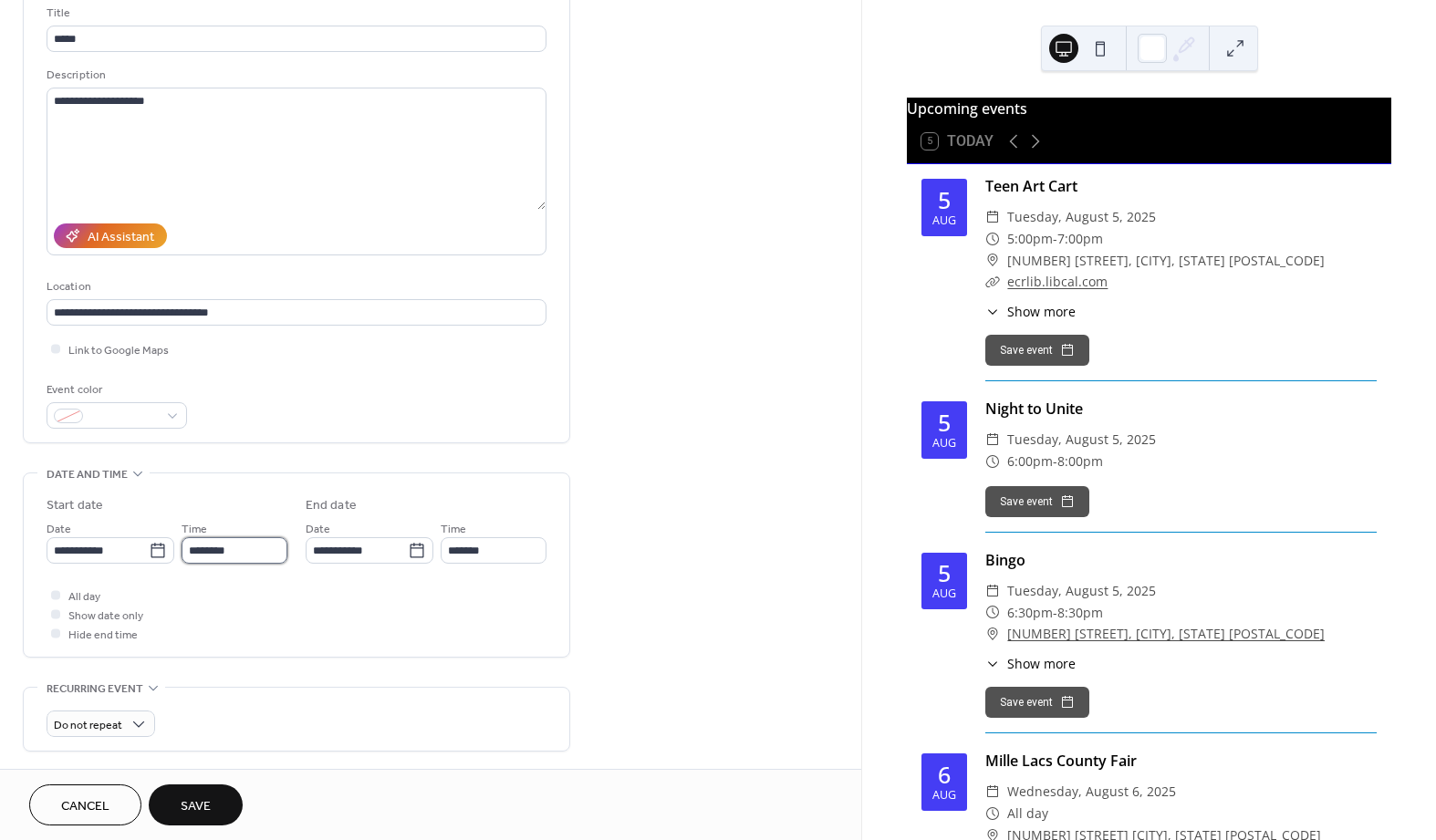 click on "********" at bounding box center (234, 550) 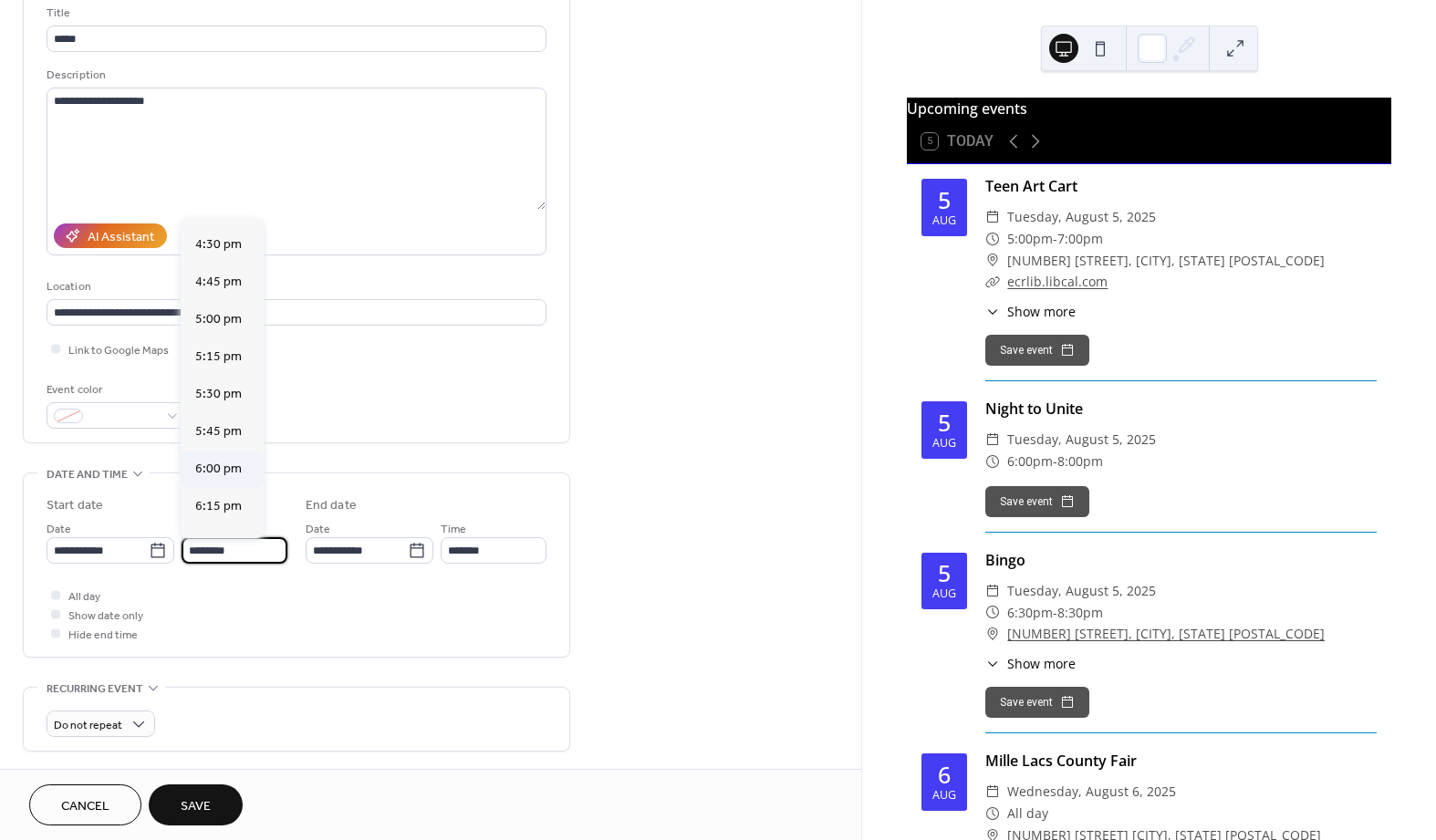 scroll, scrollTop: 2466, scrollLeft: 0, axis: vertical 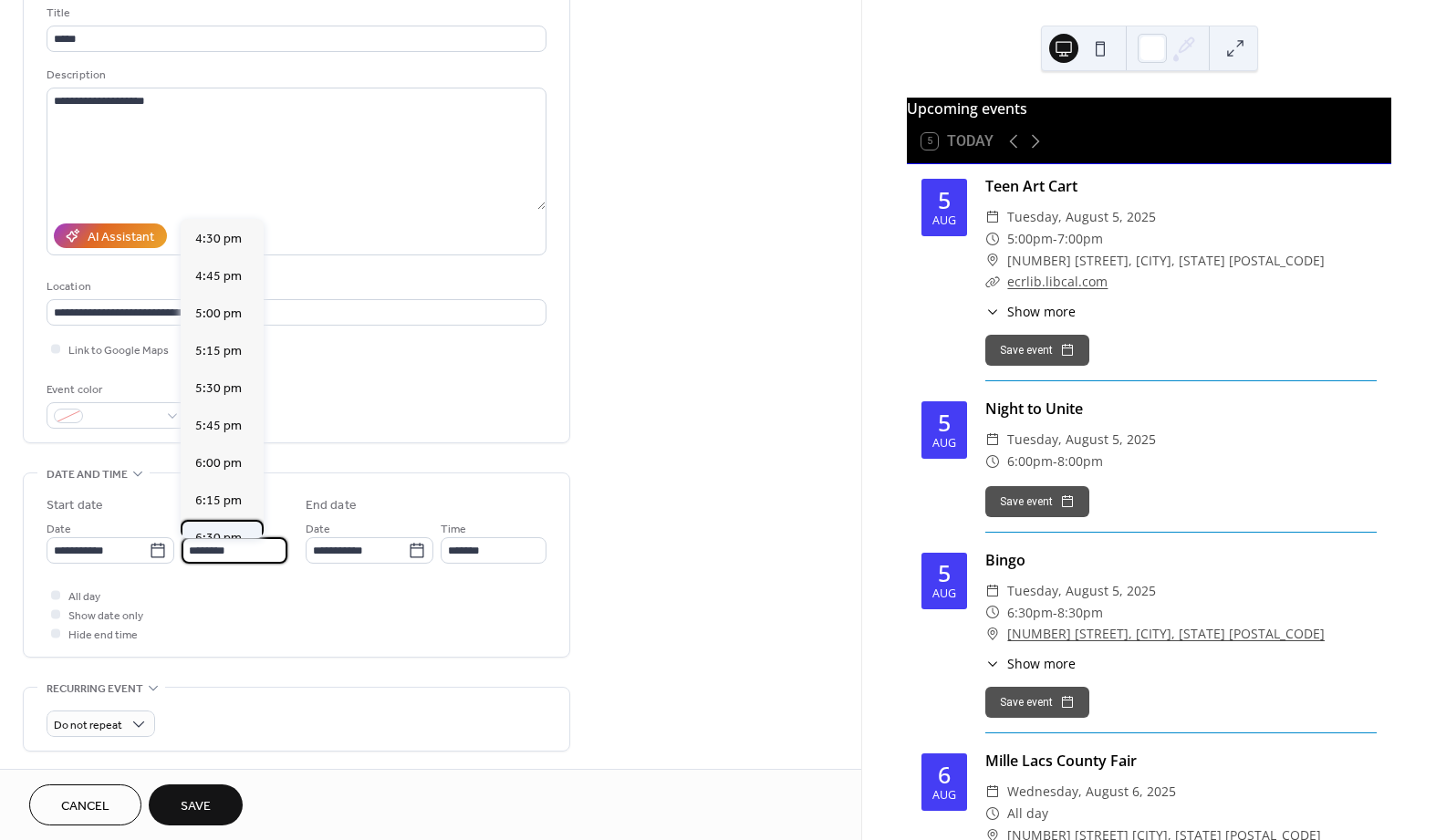 click on "6:30 pm" at bounding box center (218, 538) 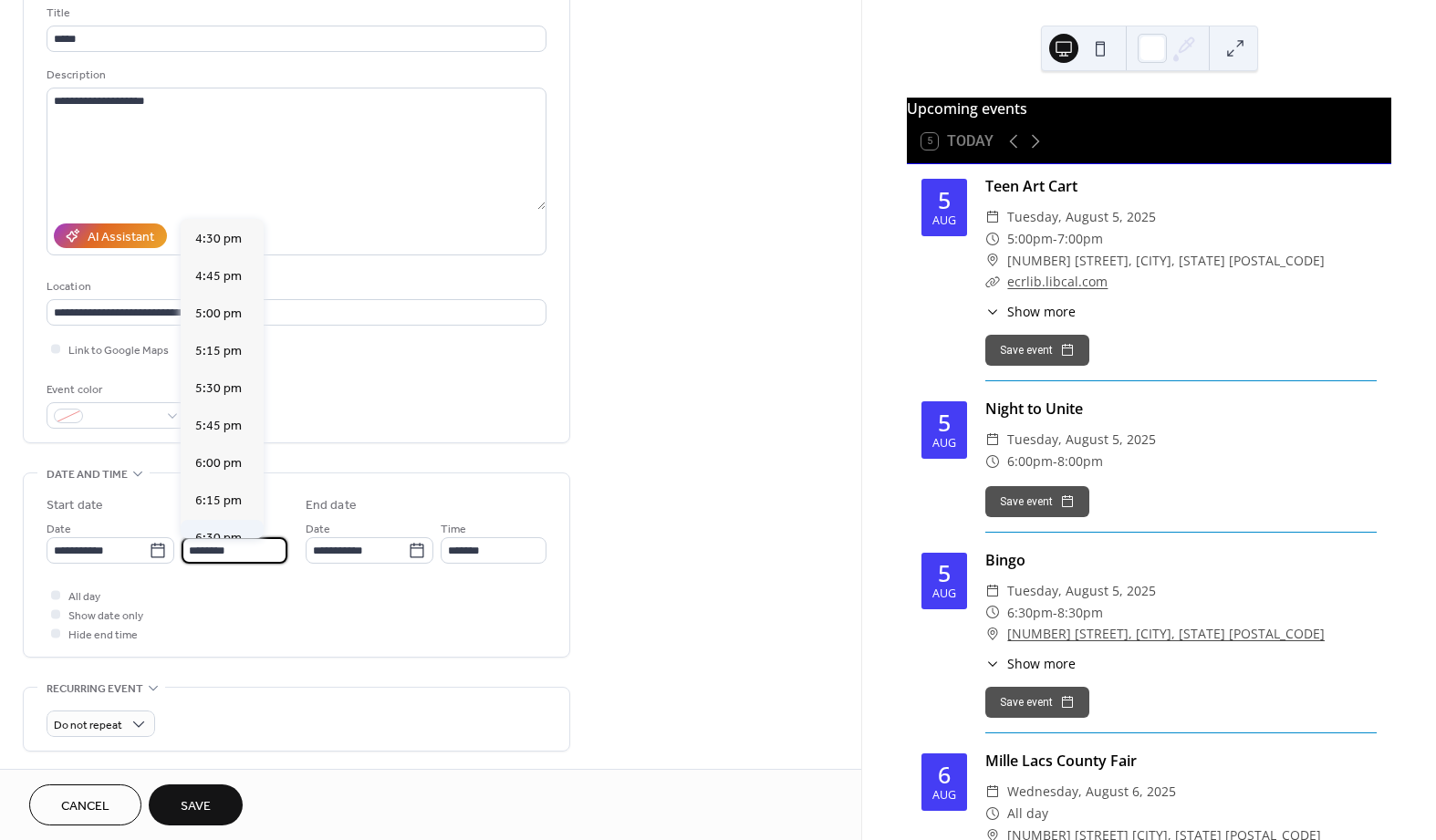 type on "*******" 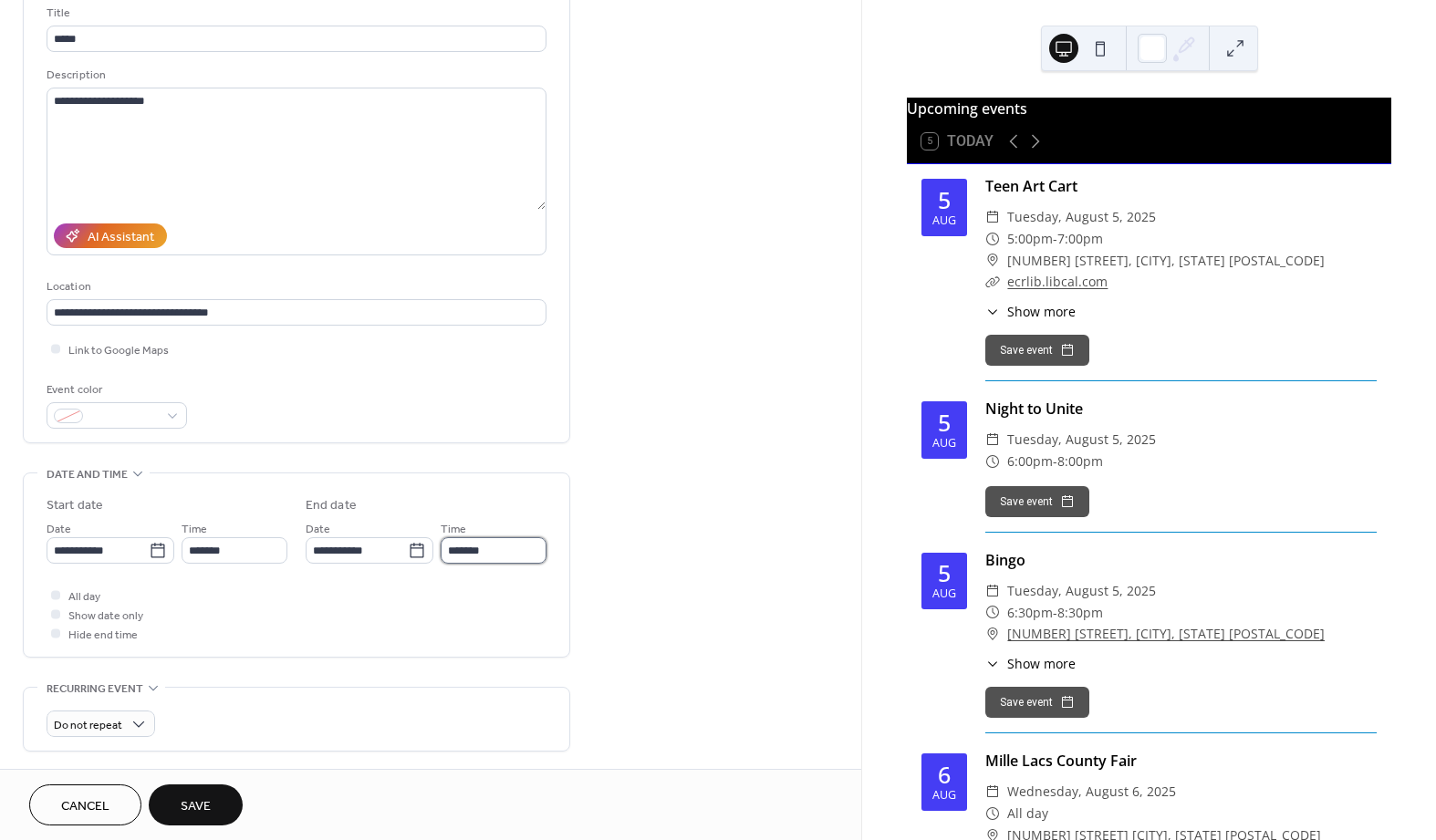click on "*******" at bounding box center [494, 550] 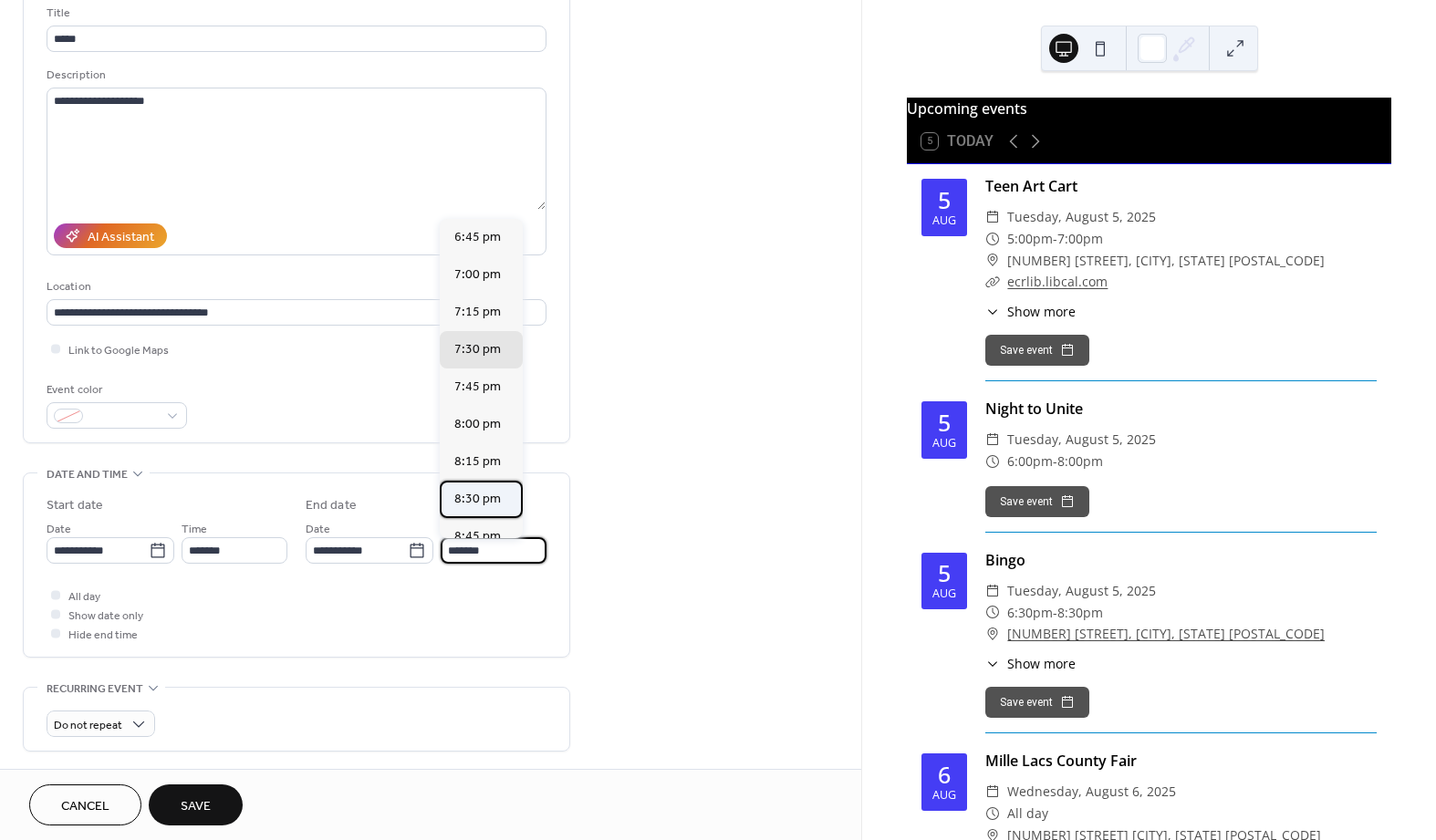click on "8:30 pm" at bounding box center (477, 499) 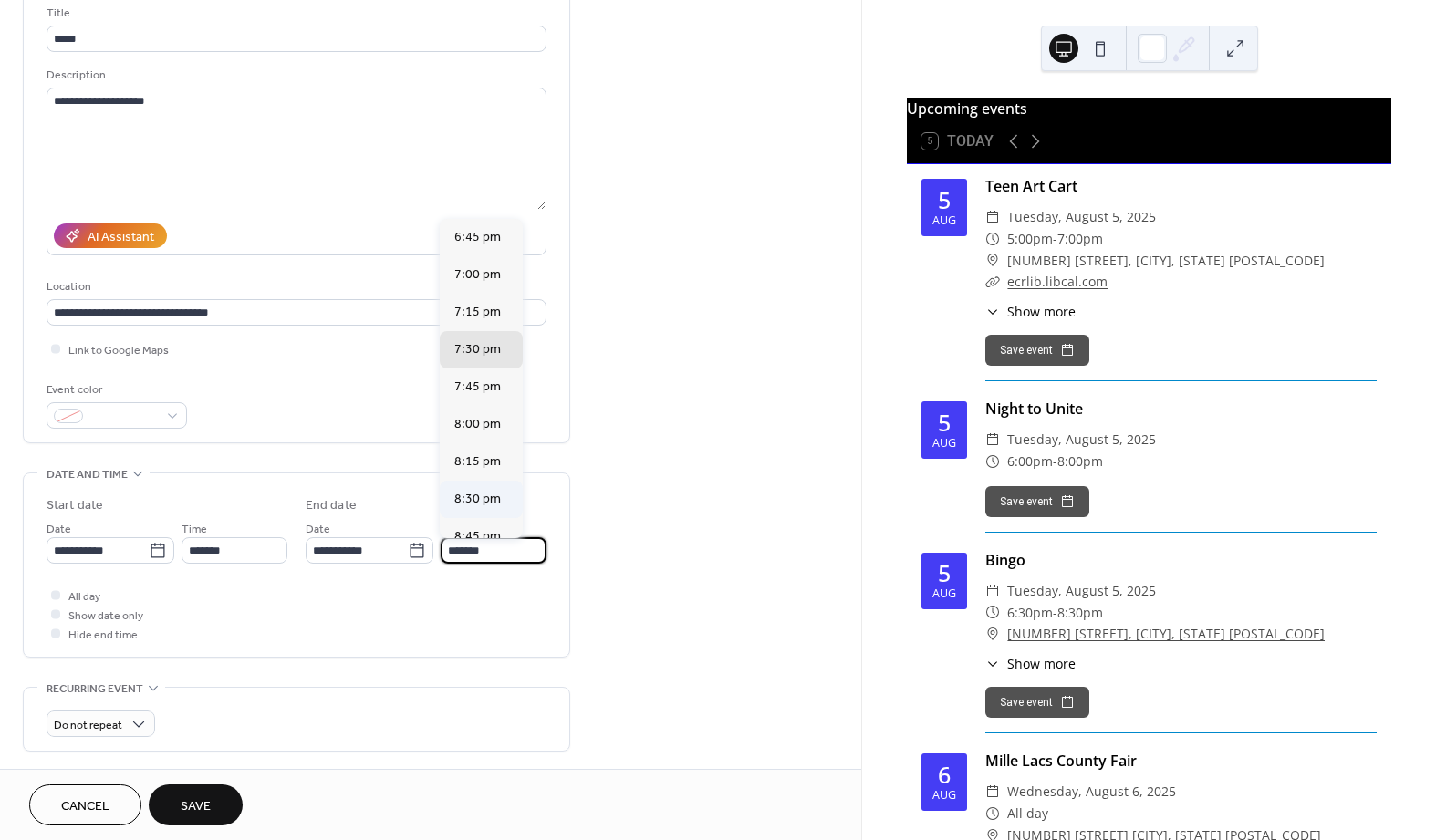 type on "*******" 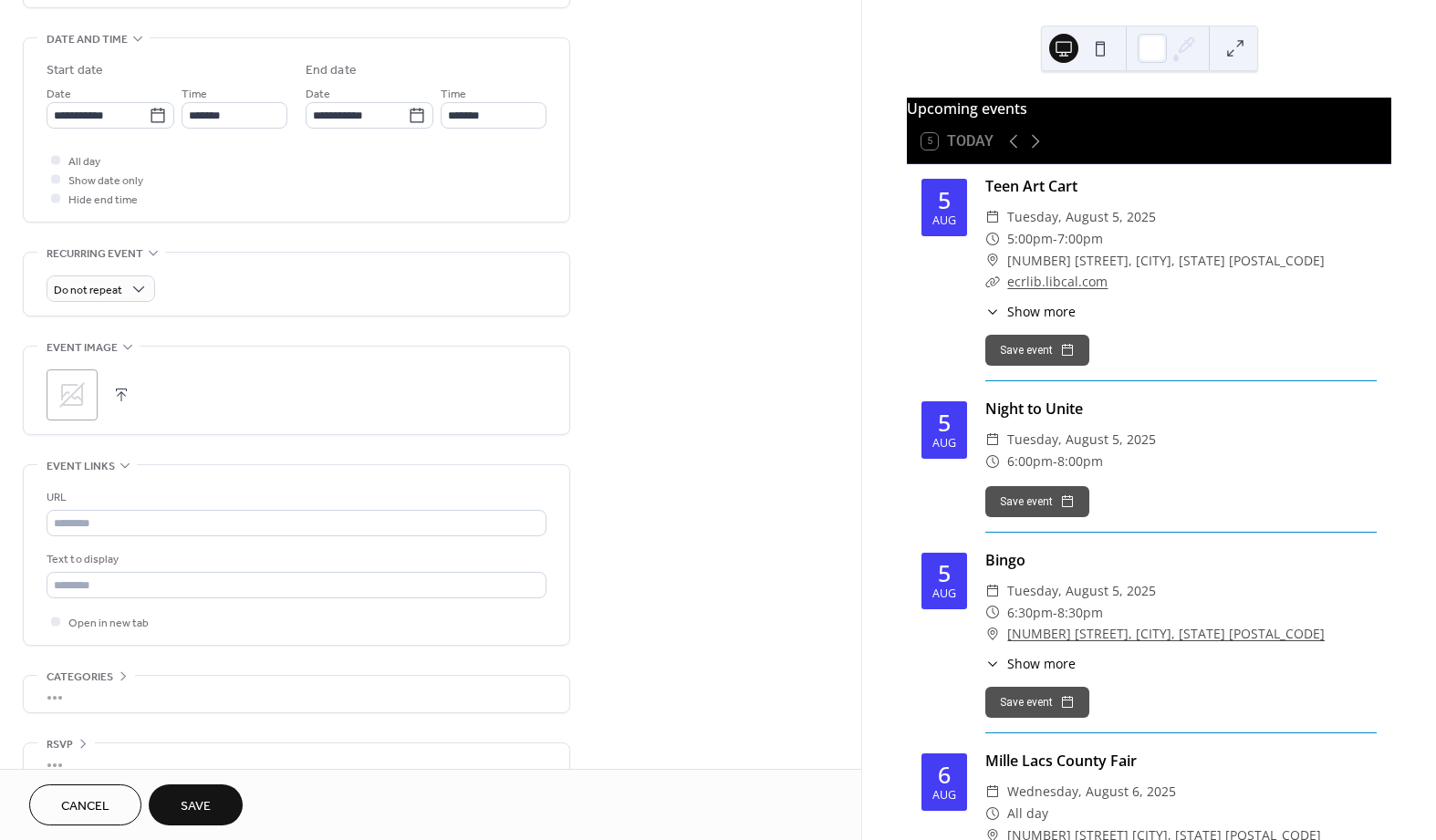 scroll, scrollTop: 592, scrollLeft: 0, axis: vertical 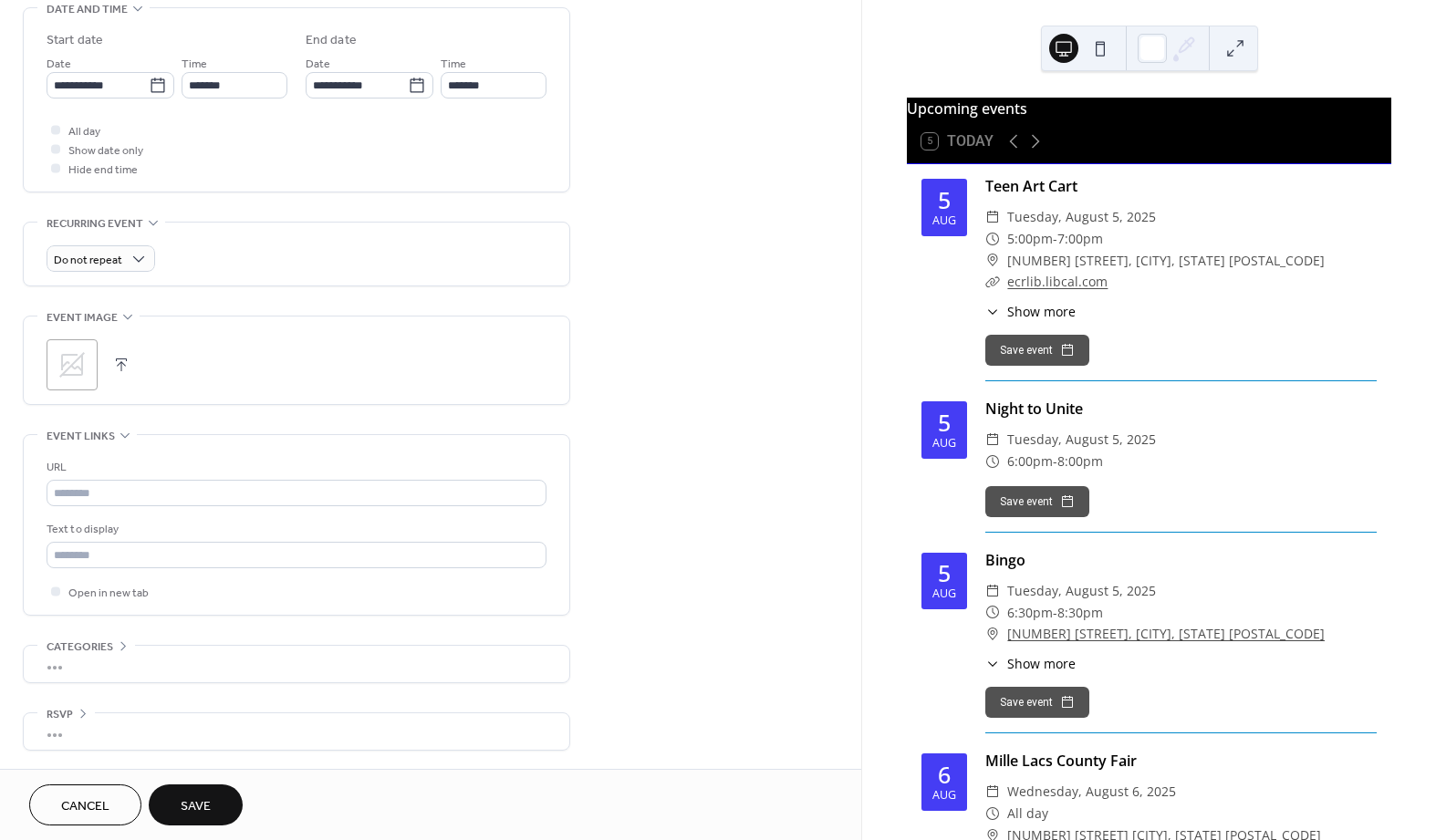 click on "Save" at bounding box center [195, 806] 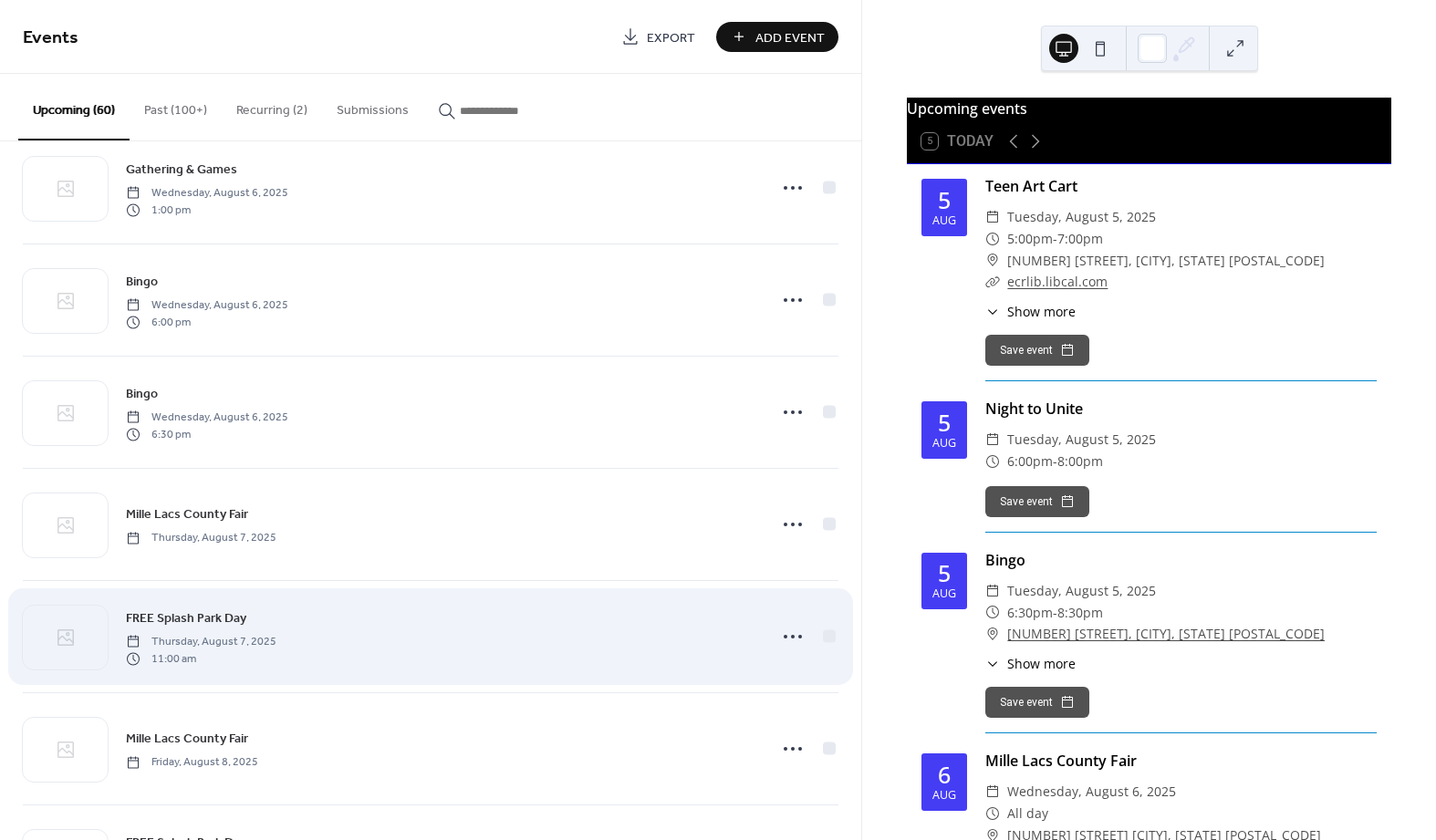 scroll, scrollTop: 486, scrollLeft: 0, axis: vertical 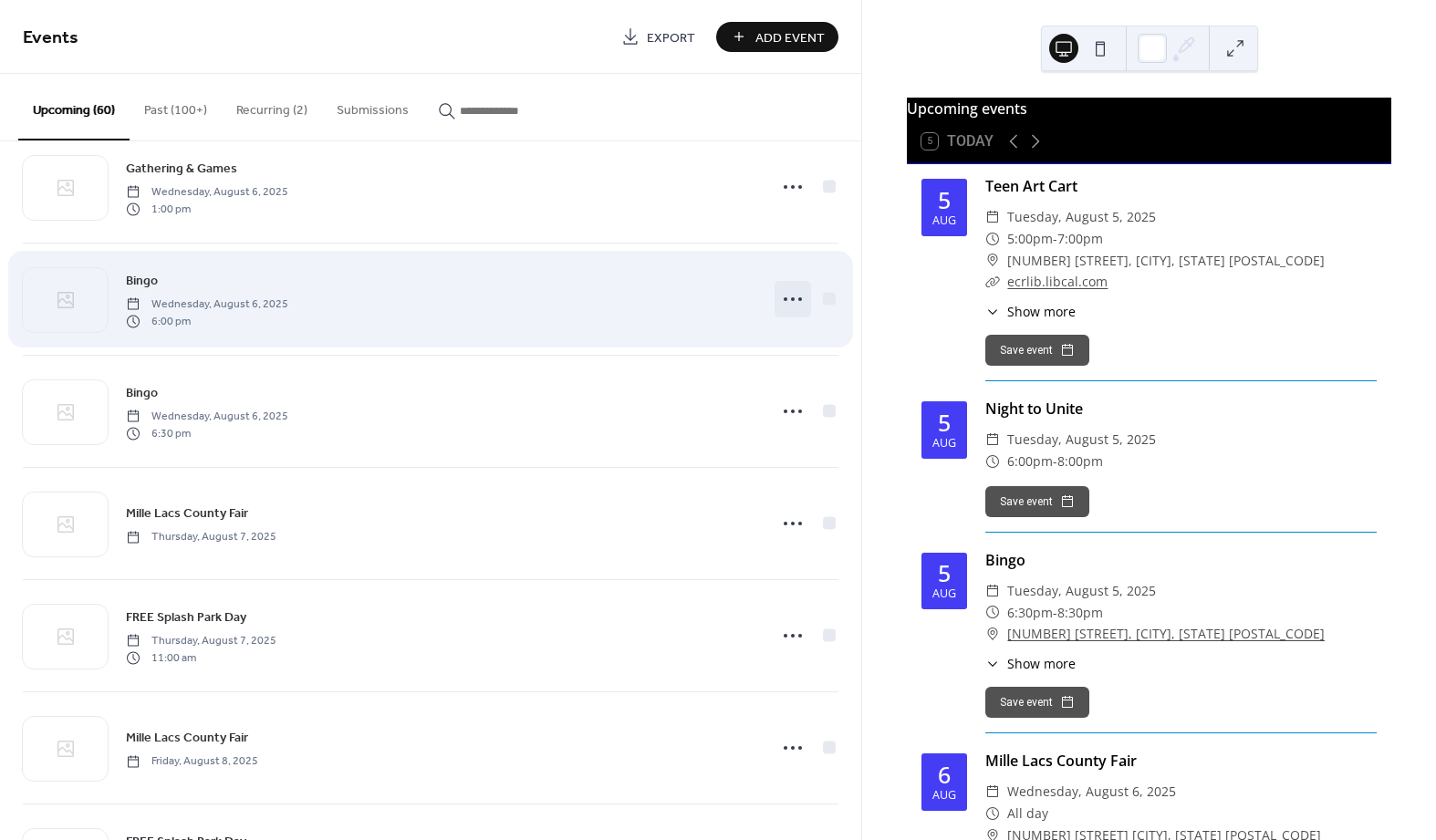 click 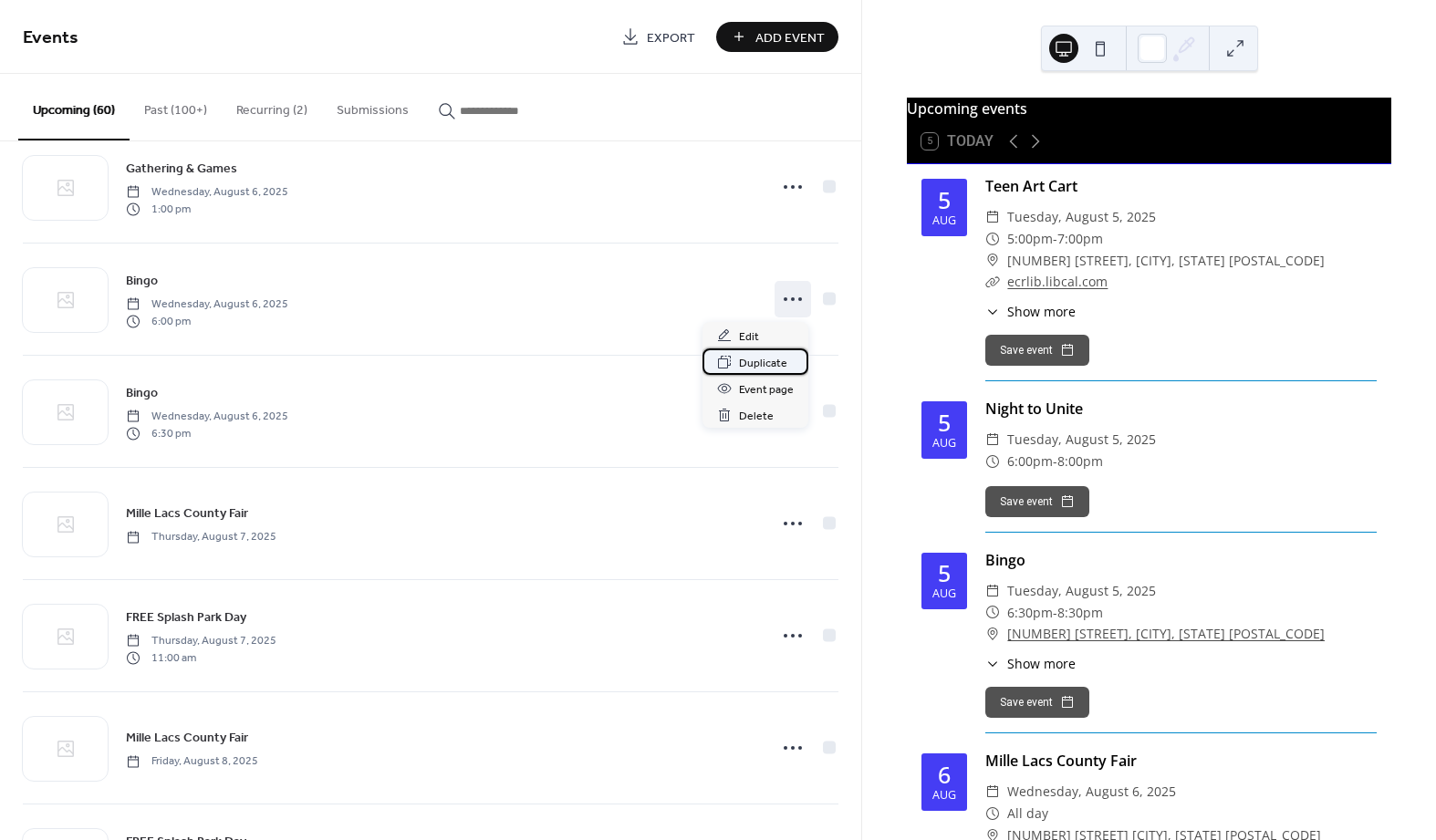 click on "Duplicate" at bounding box center [763, 363] 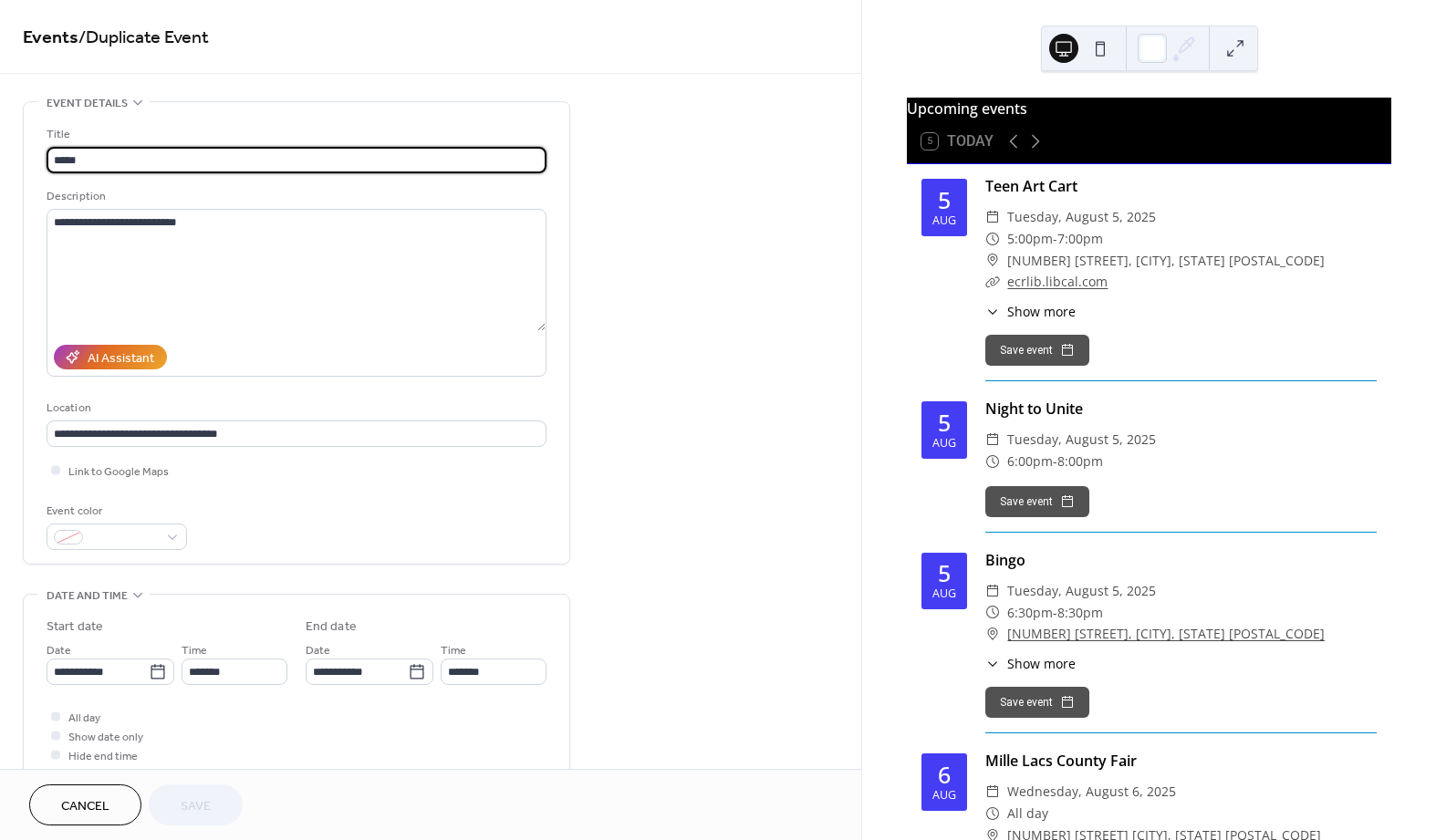 click on "Cancel" at bounding box center (85, 806) 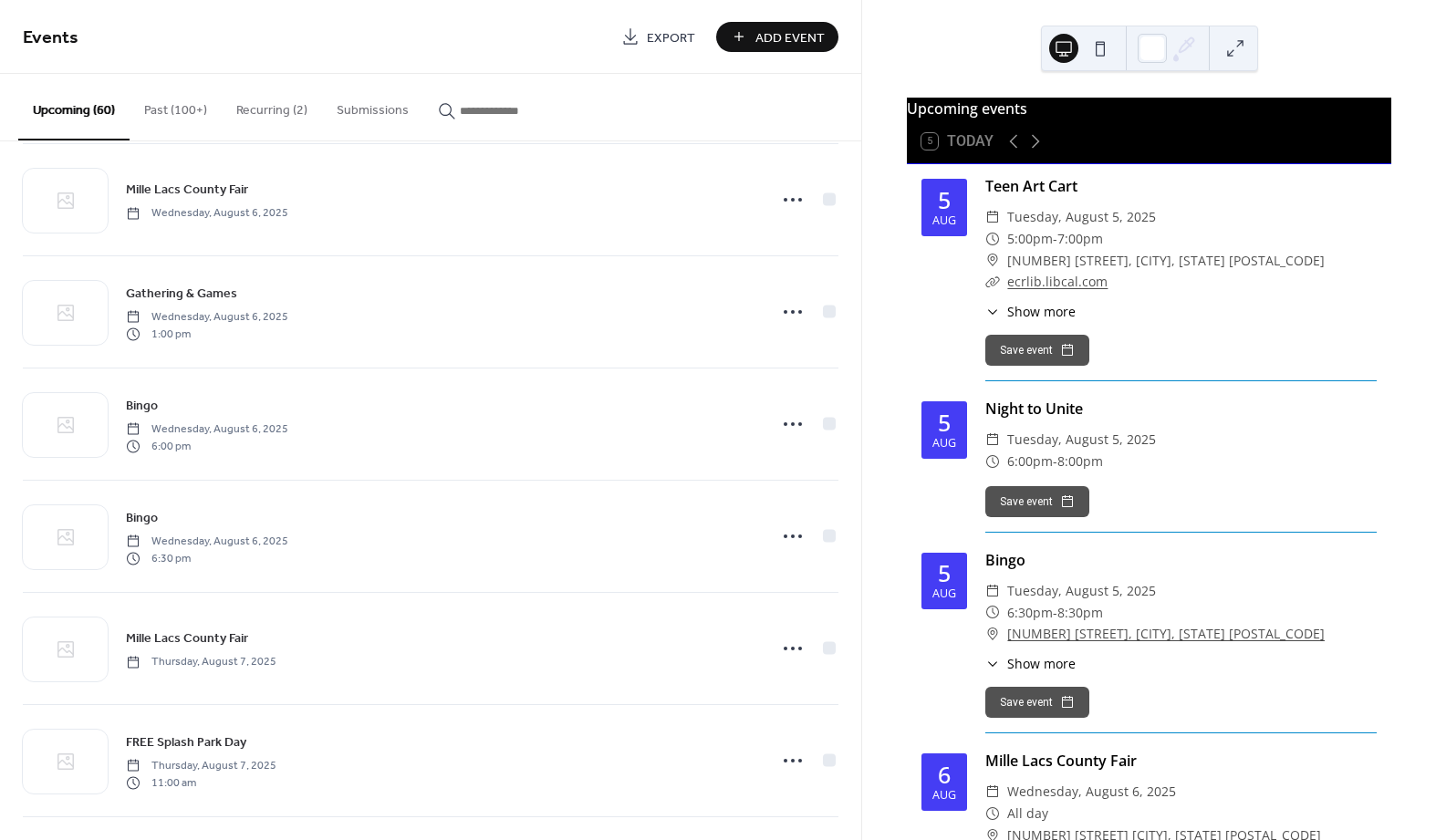 scroll, scrollTop: 365, scrollLeft: 0, axis: vertical 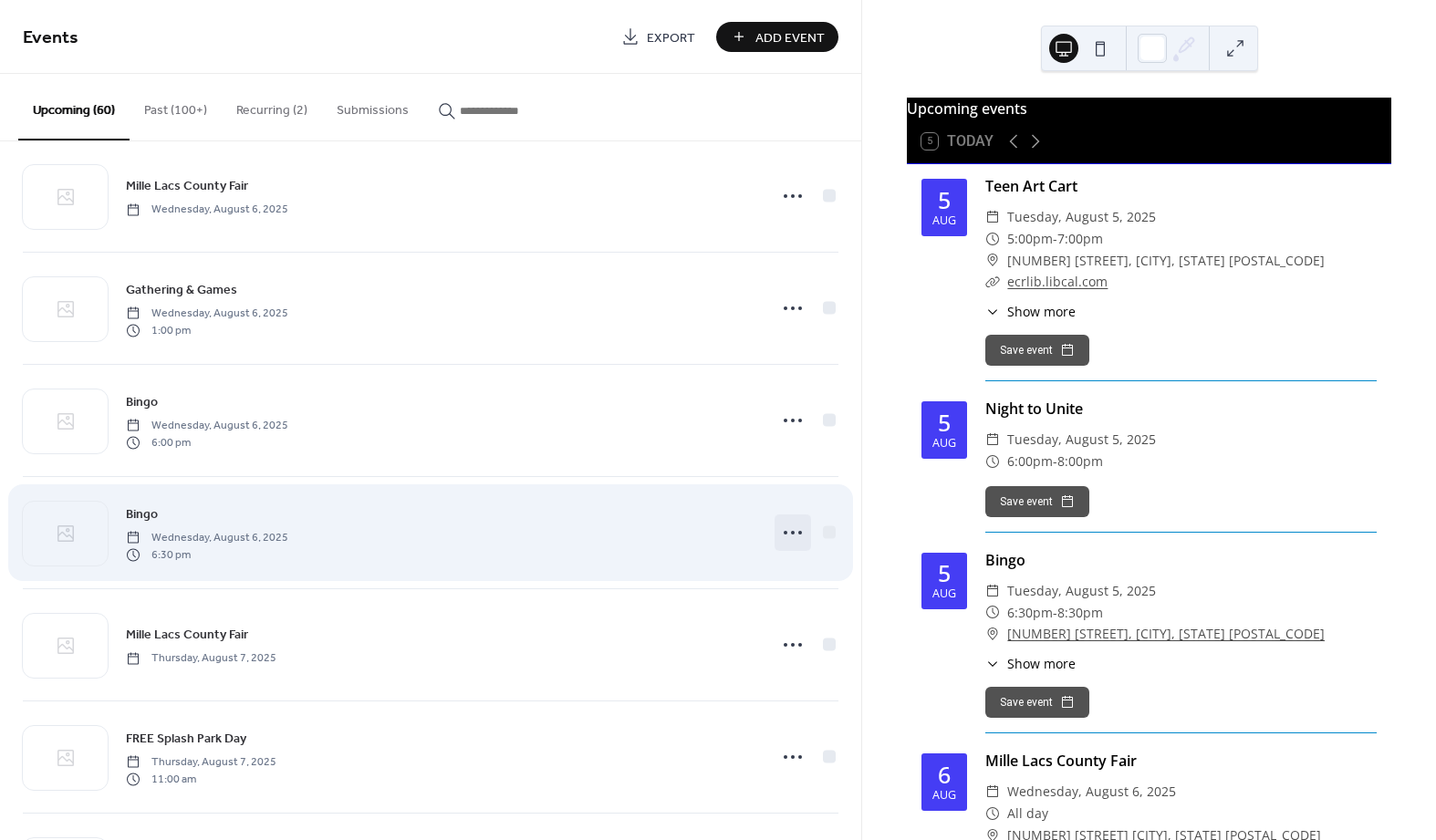 click 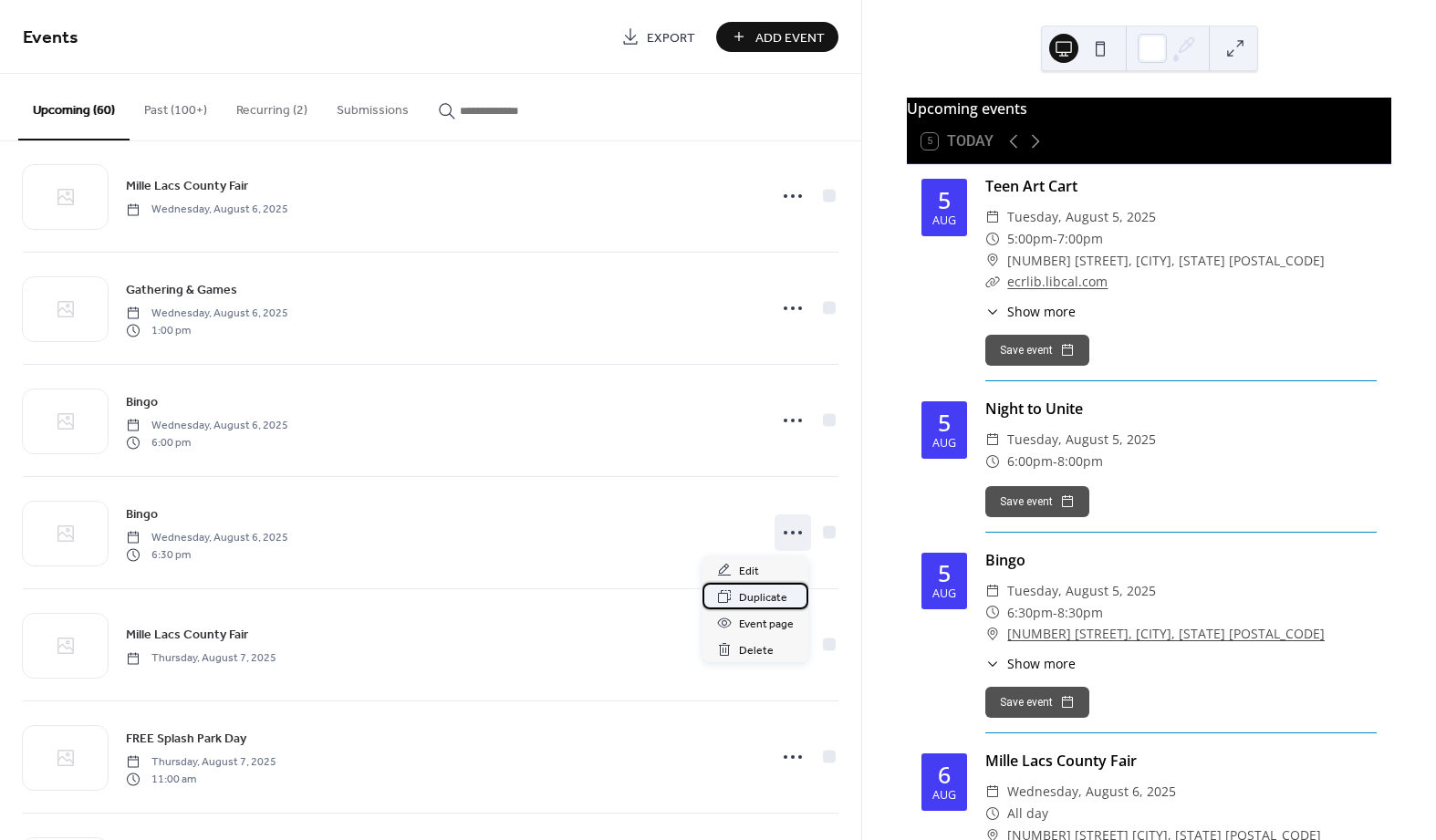 click on "Duplicate" at bounding box center (763, 597) 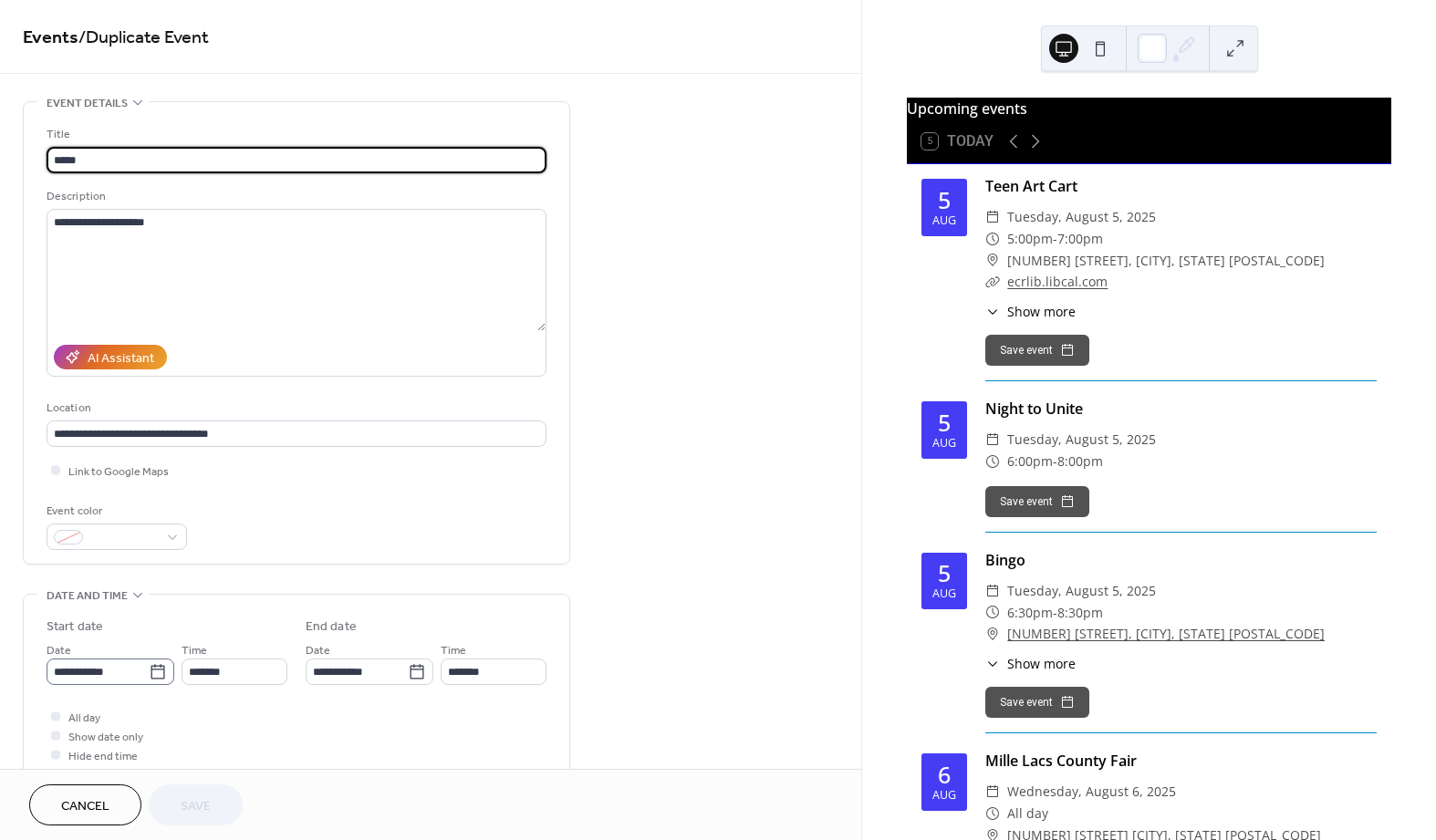 click 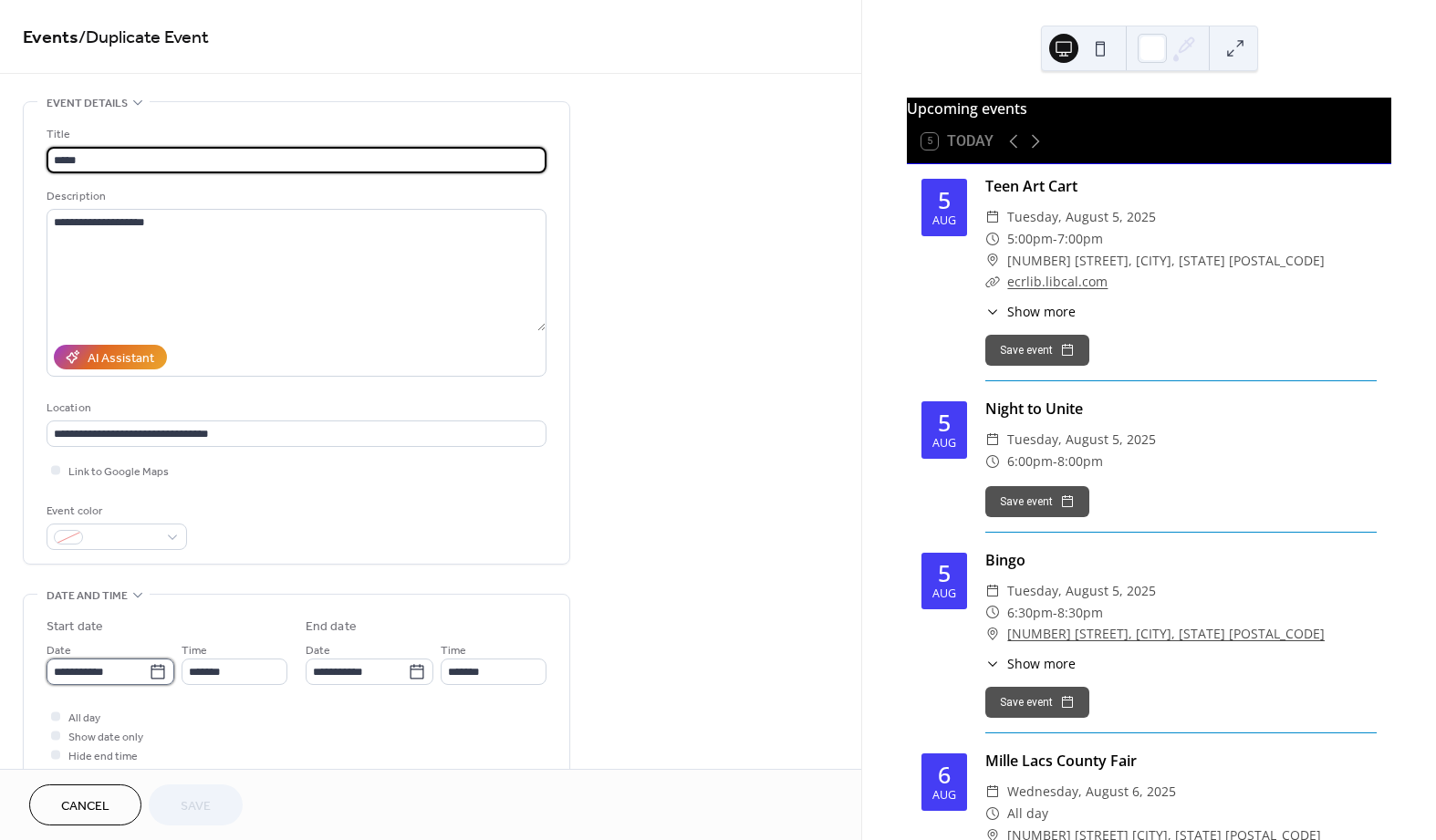 click on "**********" at bounding box center (98, 671) 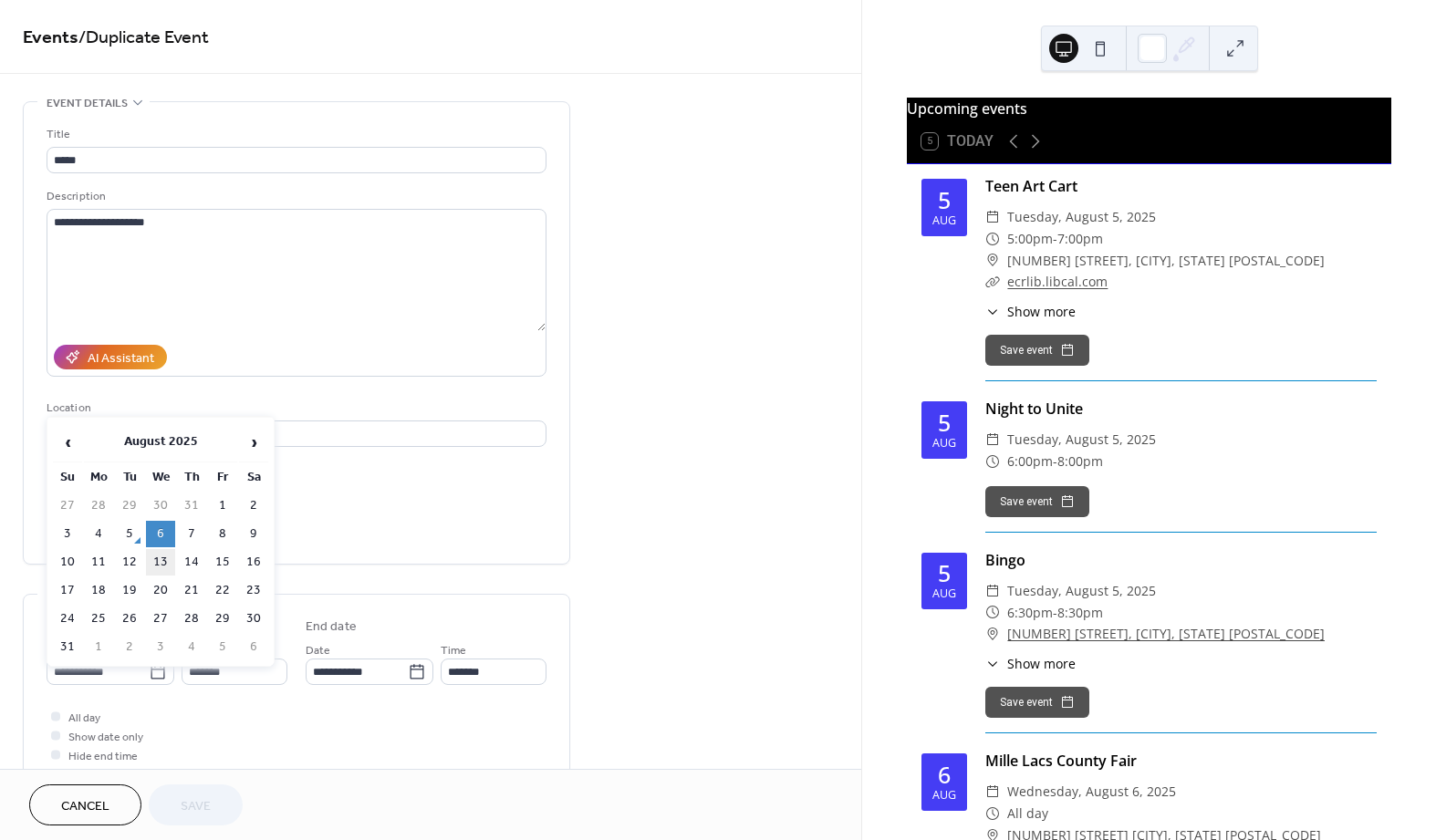 click on "13" at bounding box center [161, 562] 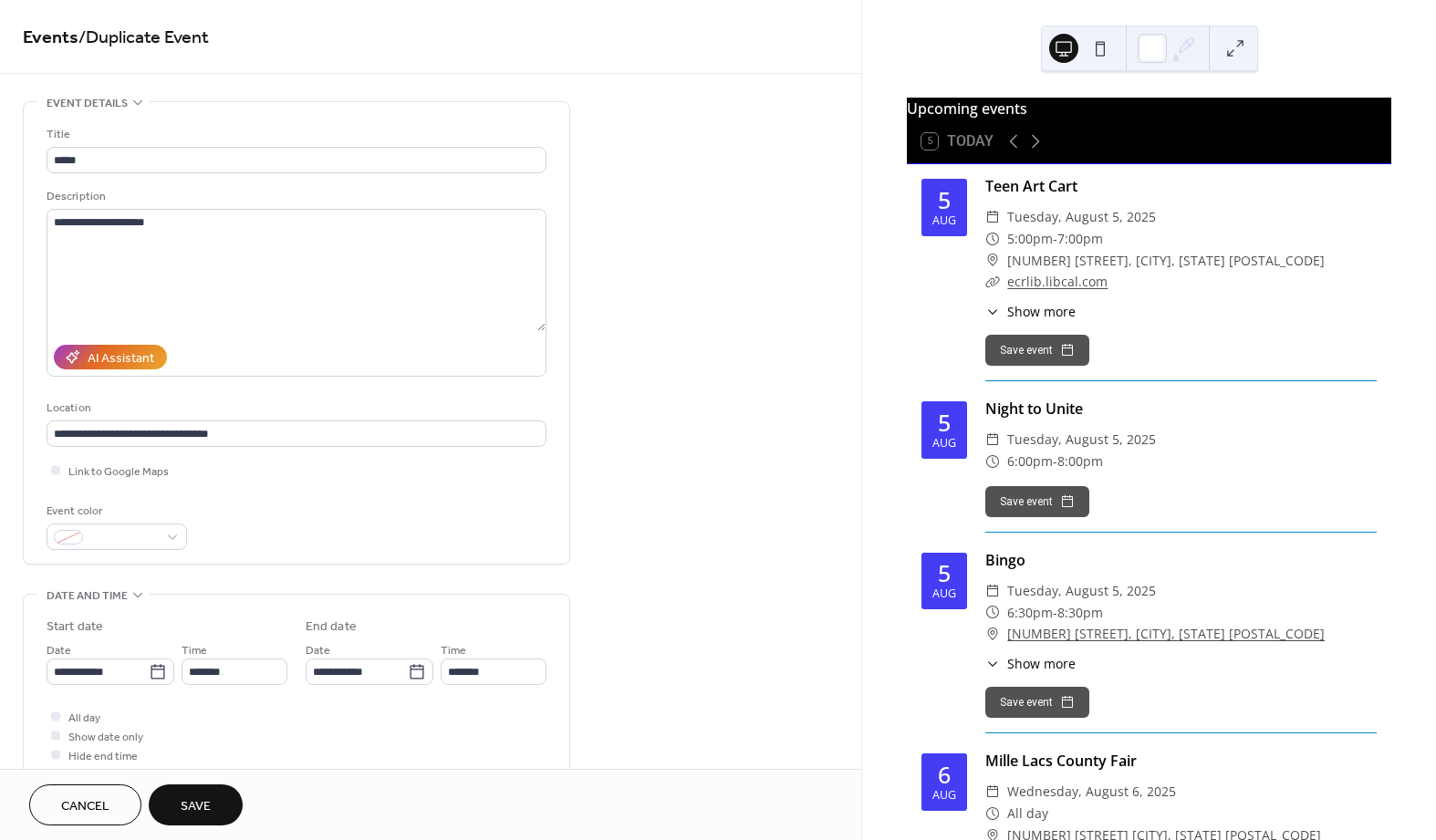 click on "Save" at bounding box center [195, 806] 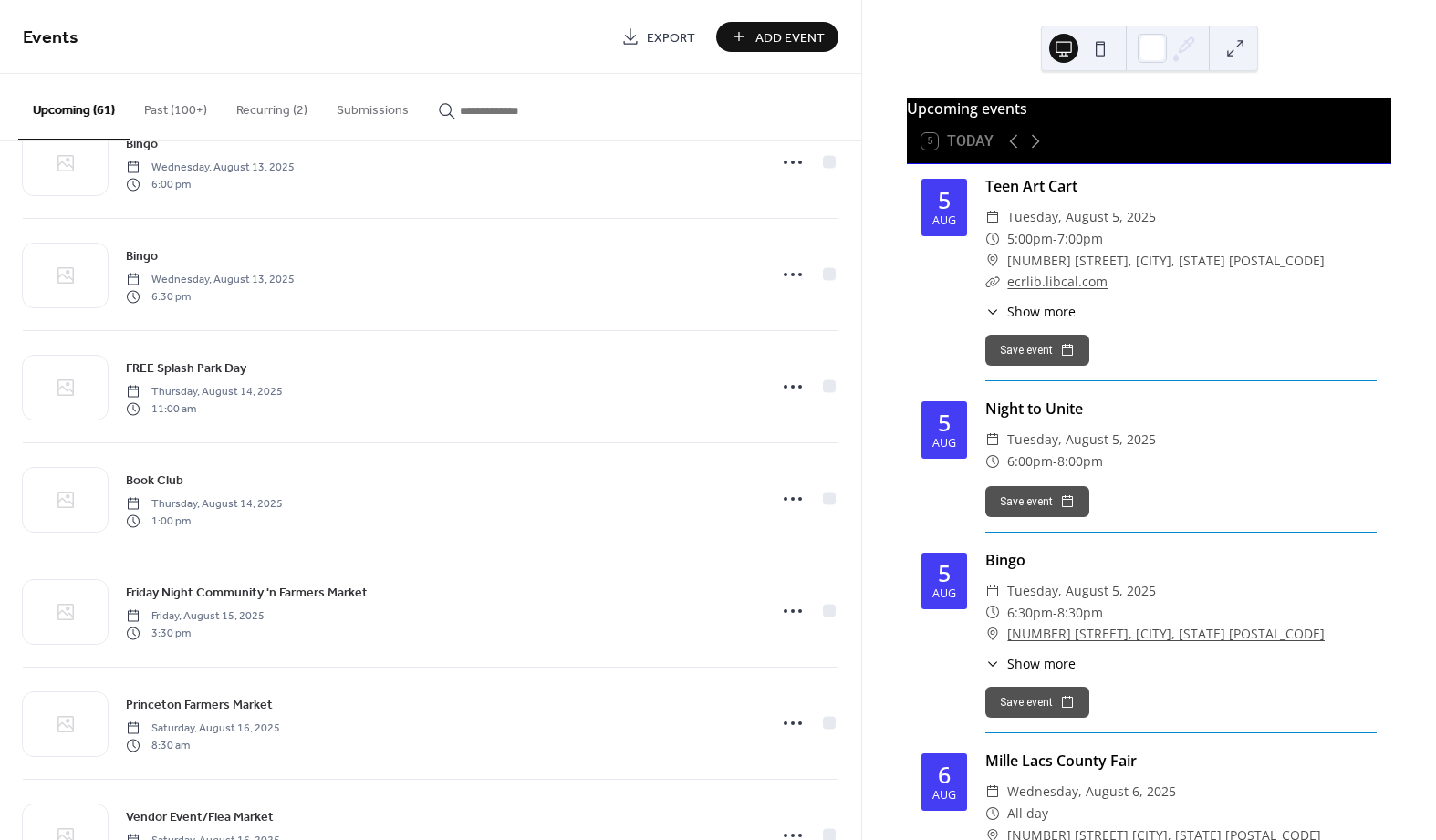 scroll, scrollTop: 3094, scrollLeft: 0, axis: vertical 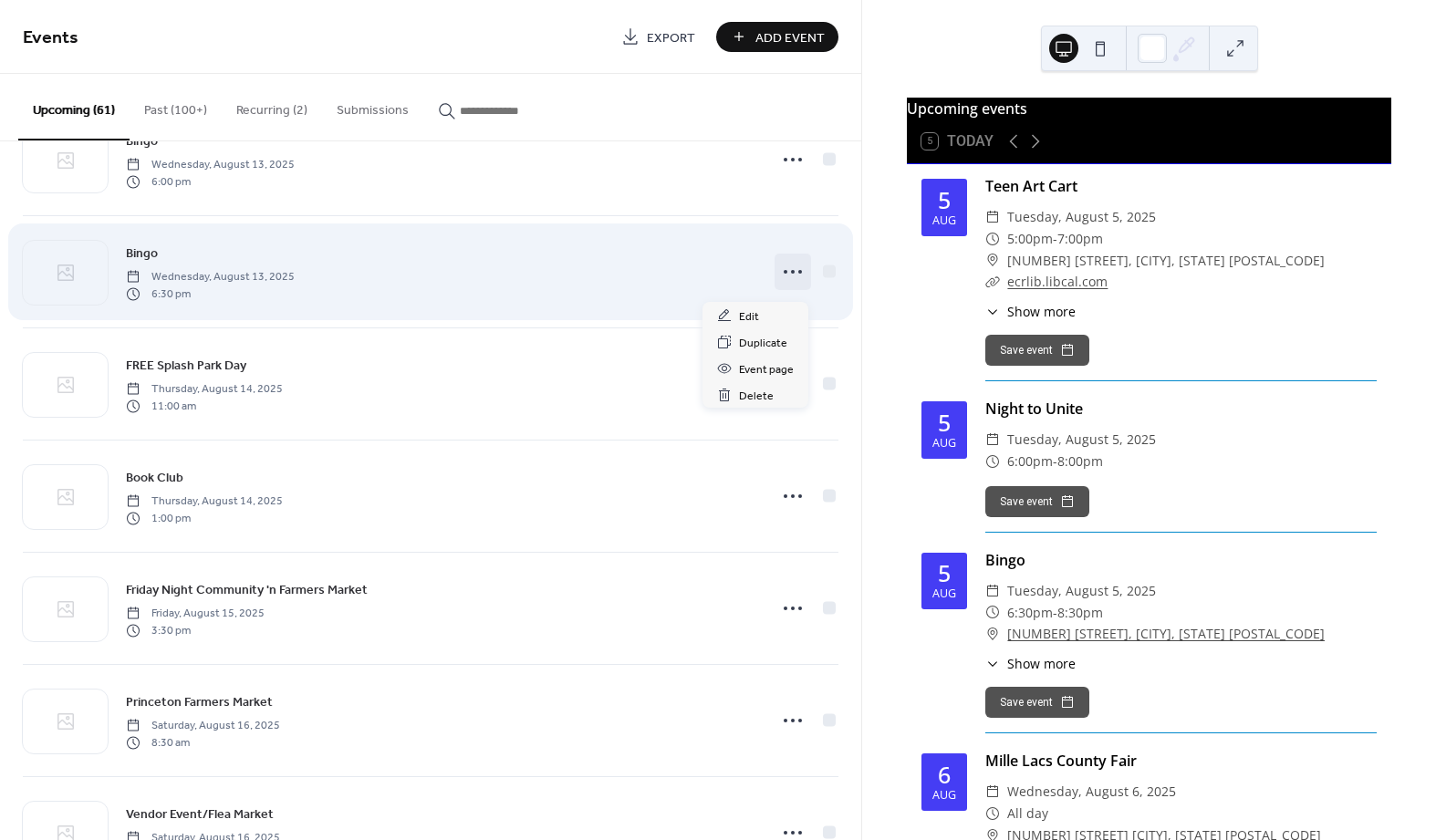 click 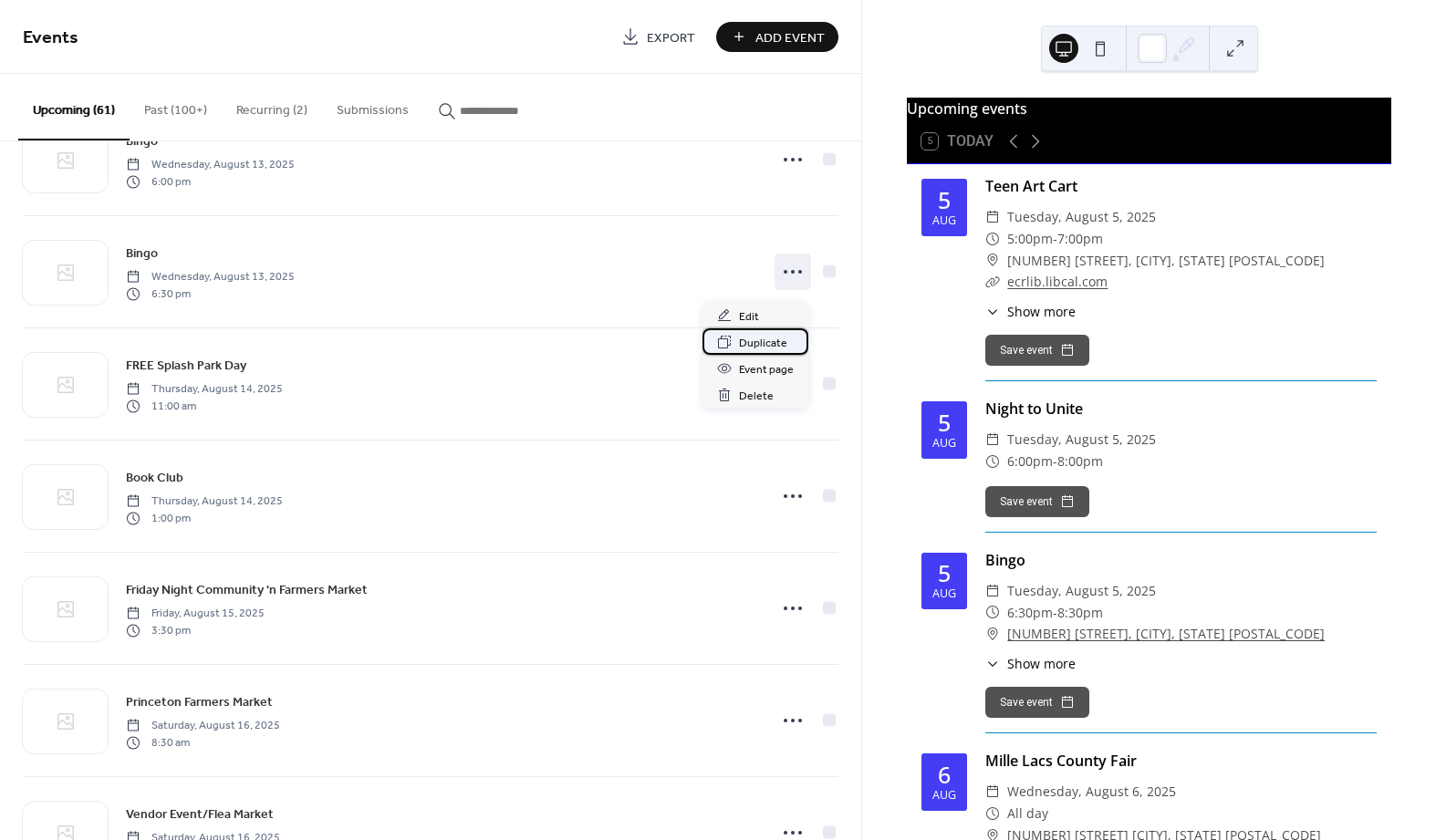click on "Duplicate" at bounding box center (763, 343) 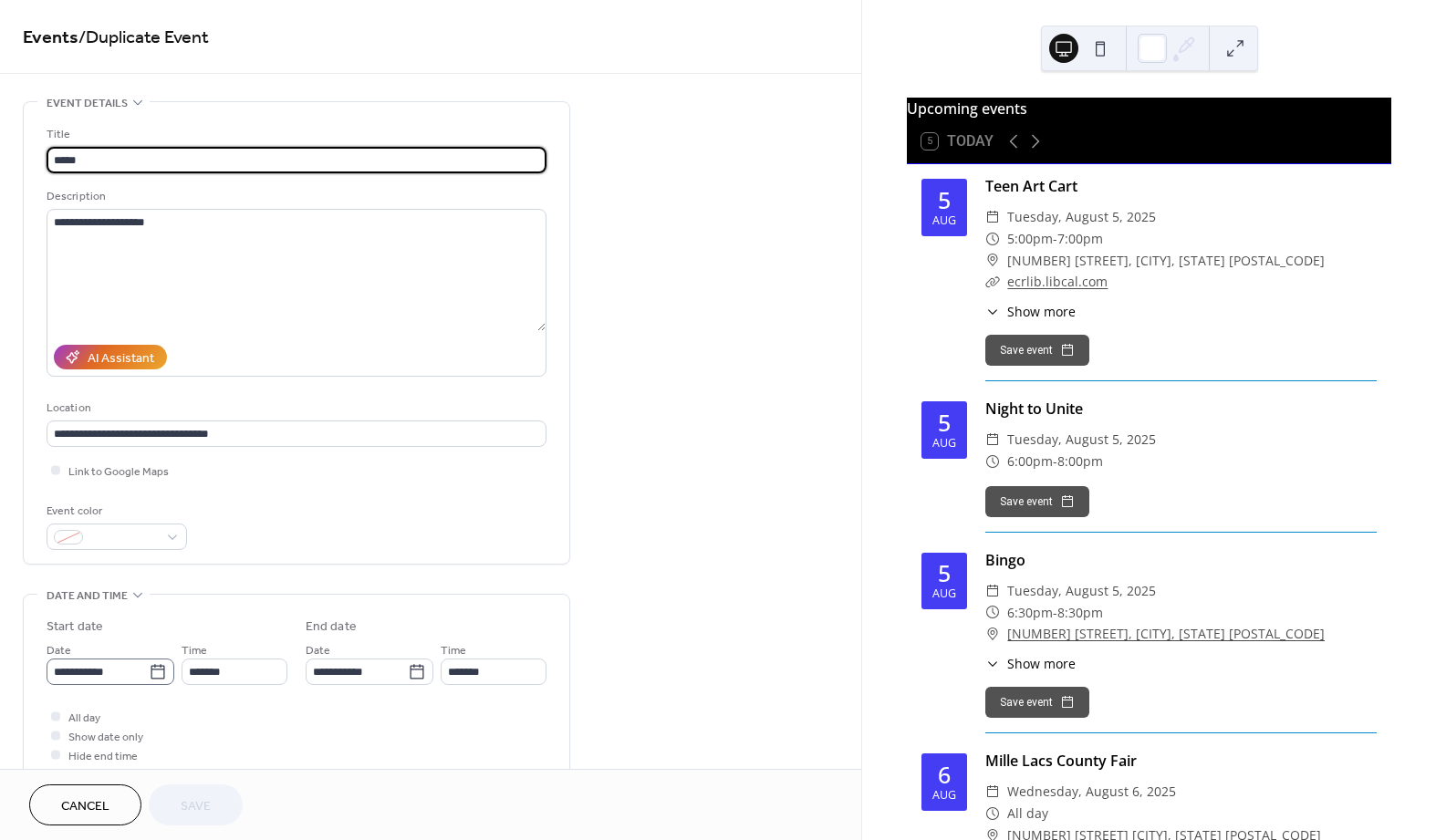 click 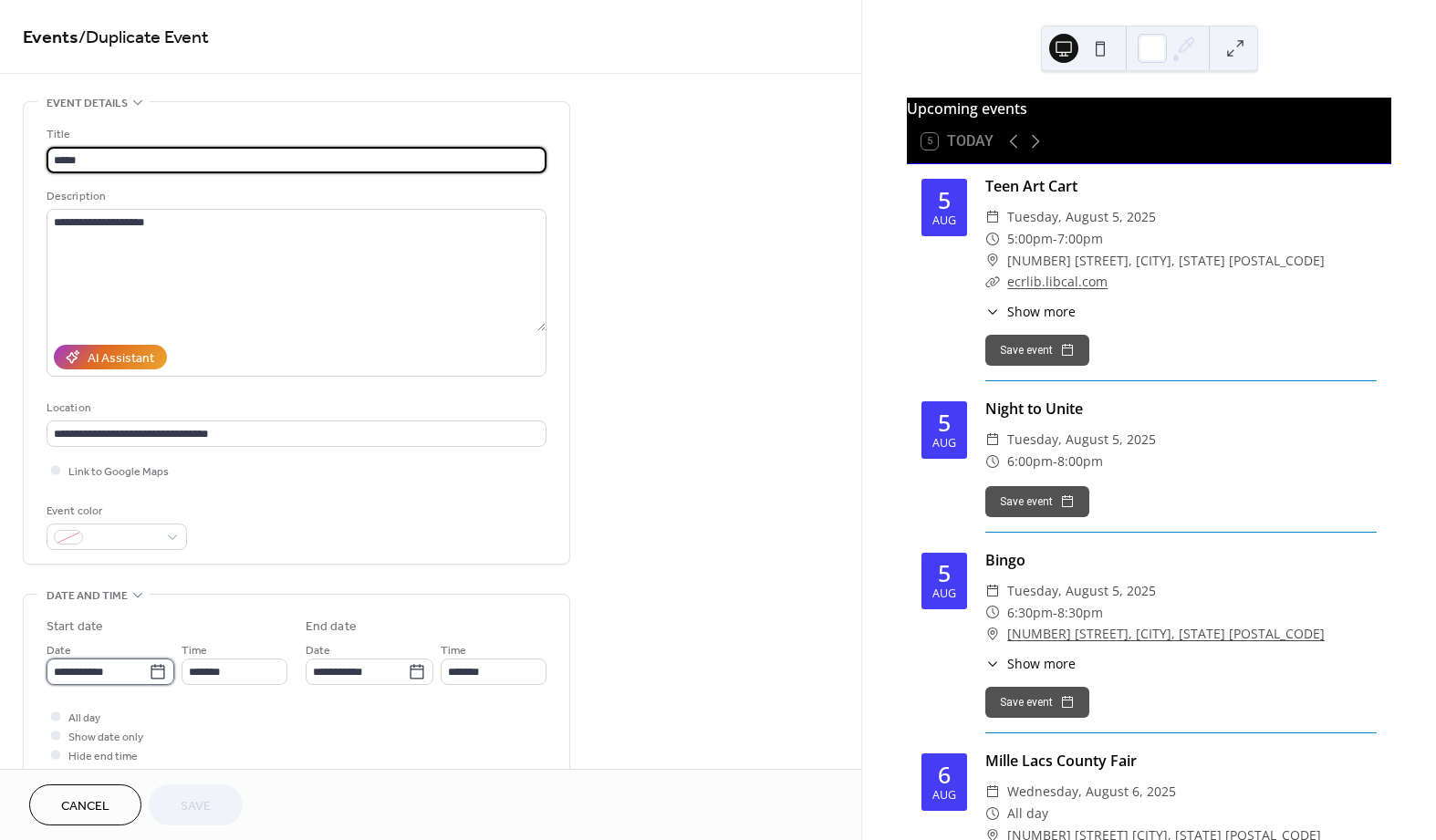 click on "**********" at bounding box center [98, 671] 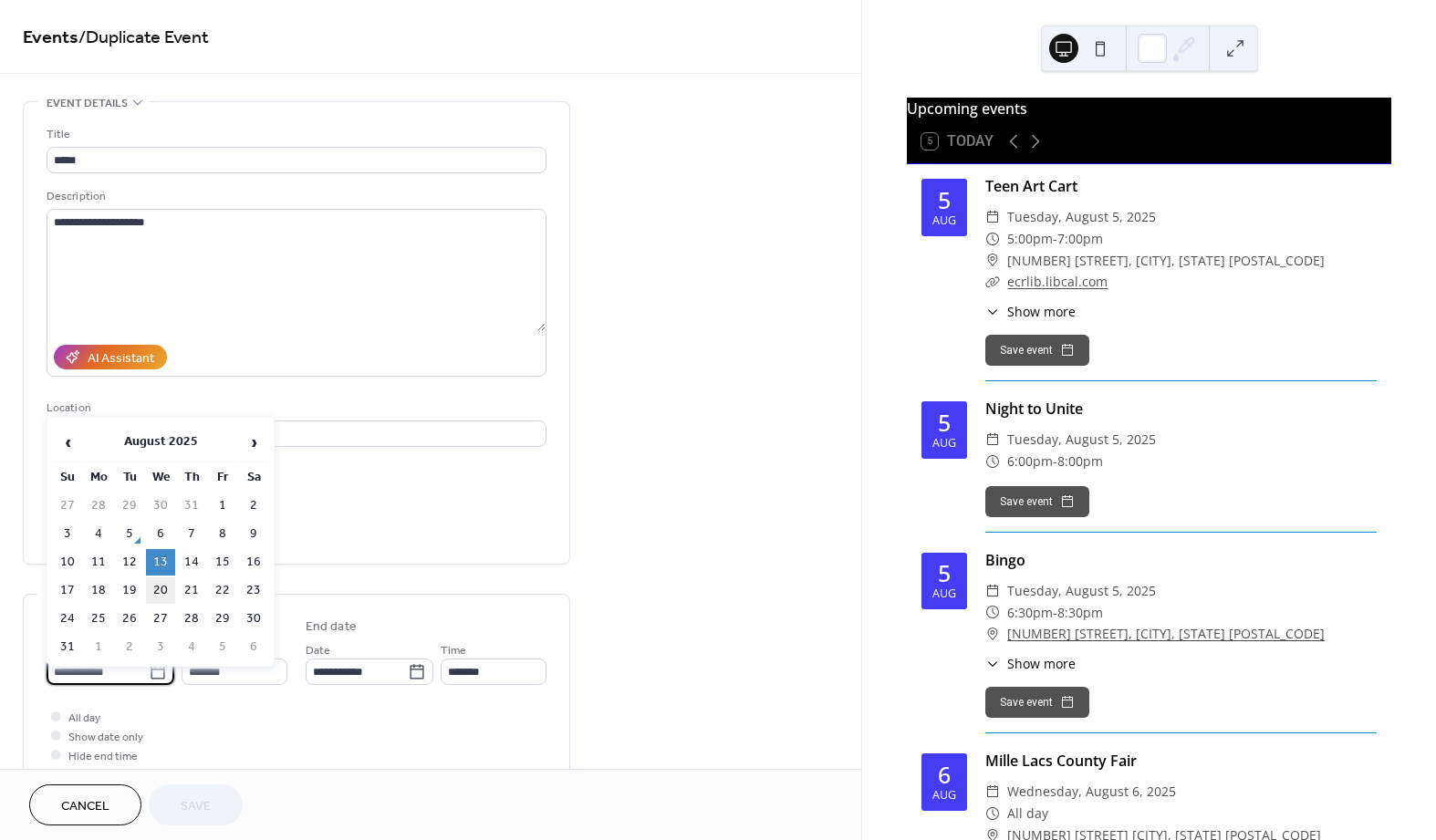 click on "20" at bounding box center (161, 590) 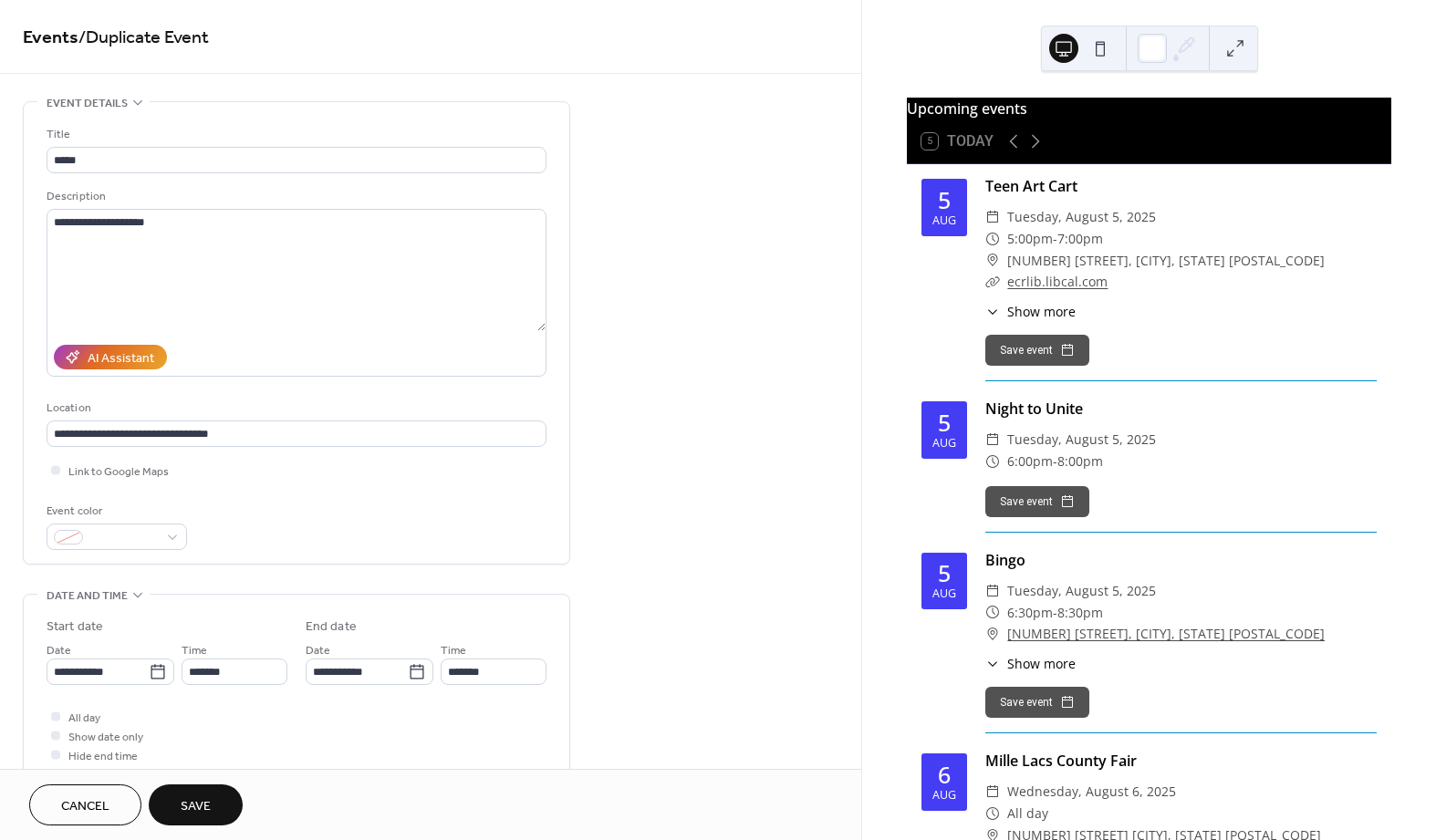 click on "Save" at bounding box center (195, 804) 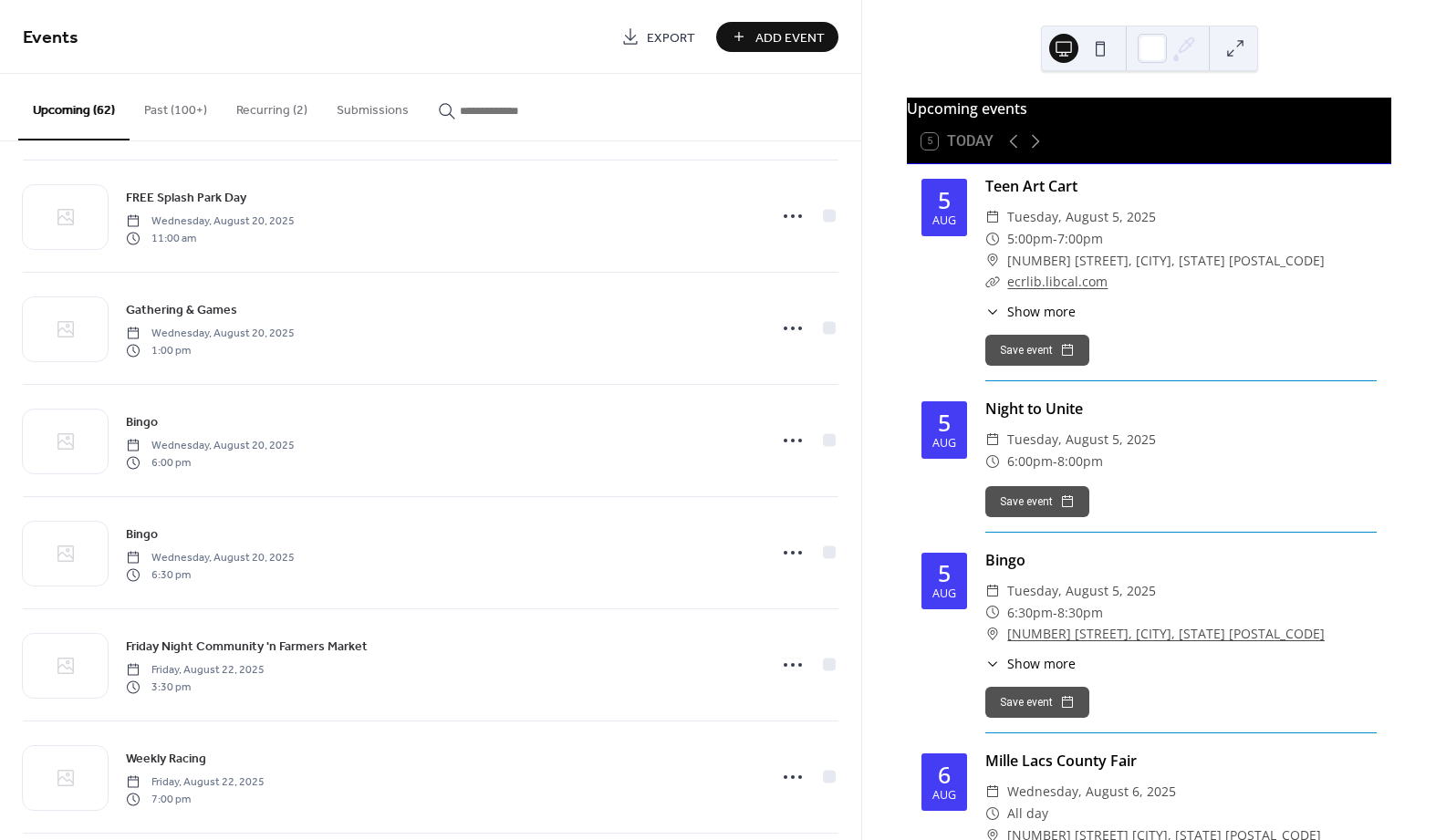 scroll, scrollTop: 4704, scrollLeft: 0, axis: vertical 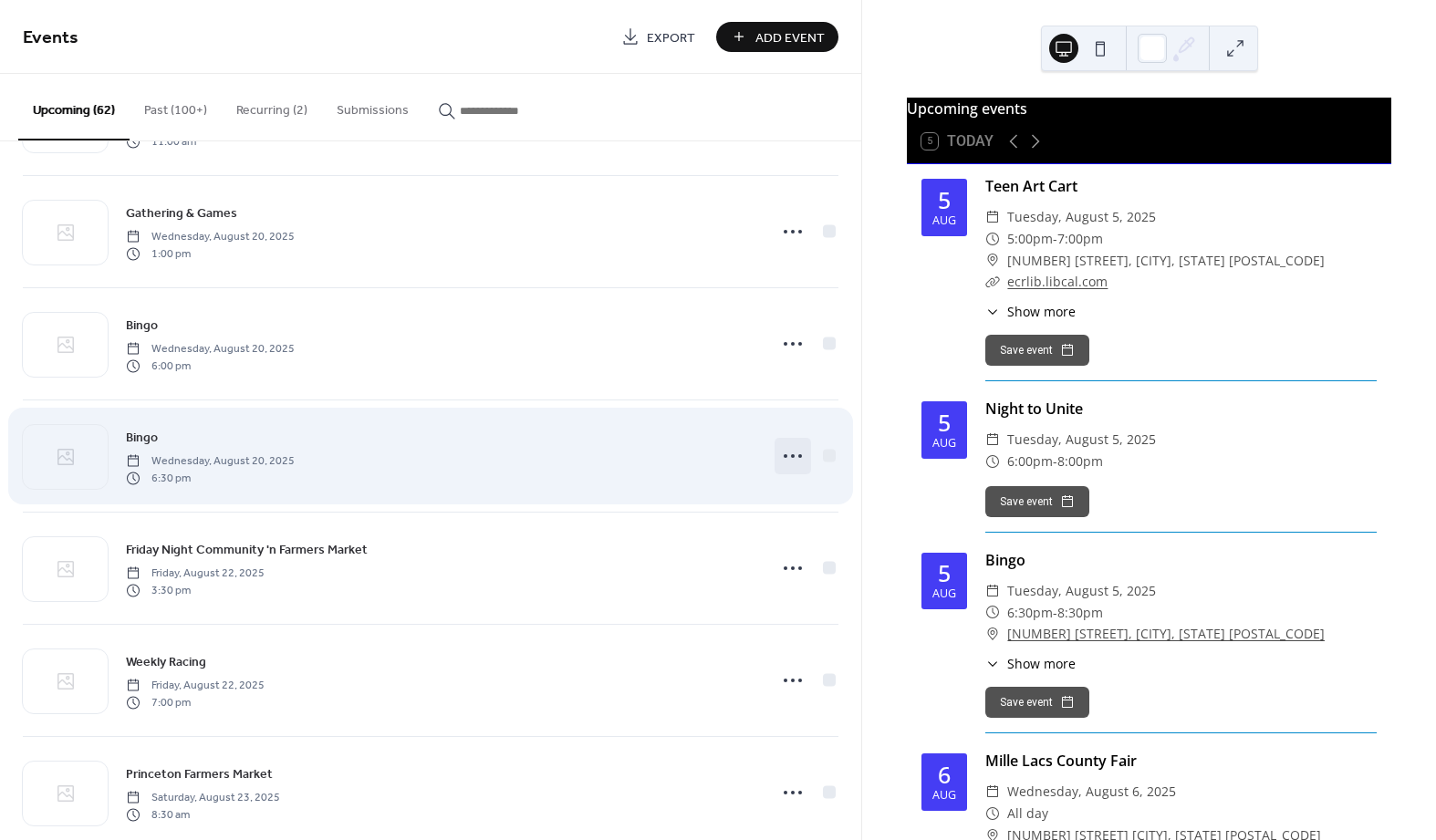 click 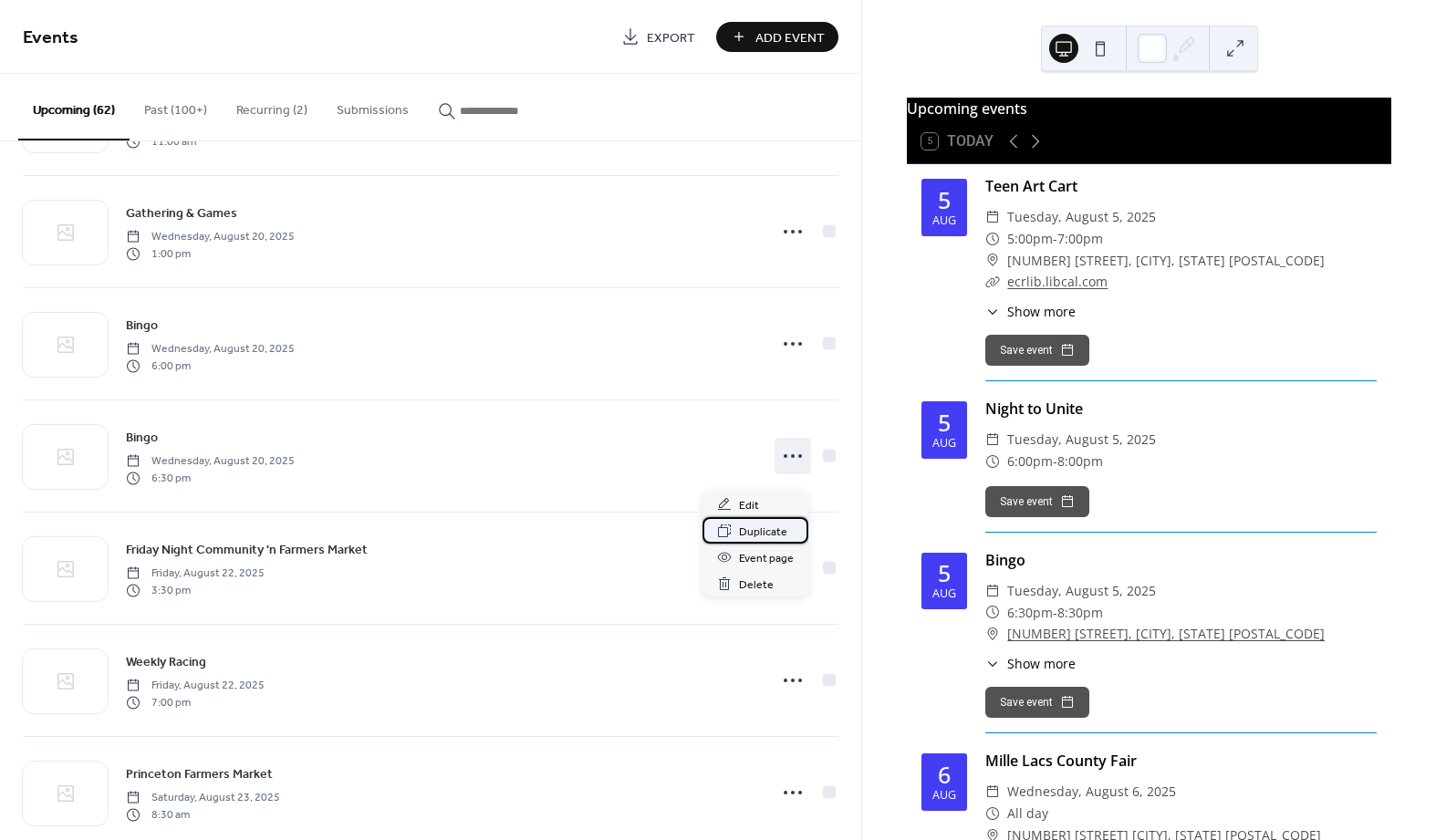 click on "Duplicate" at bounding box center [763, 532] 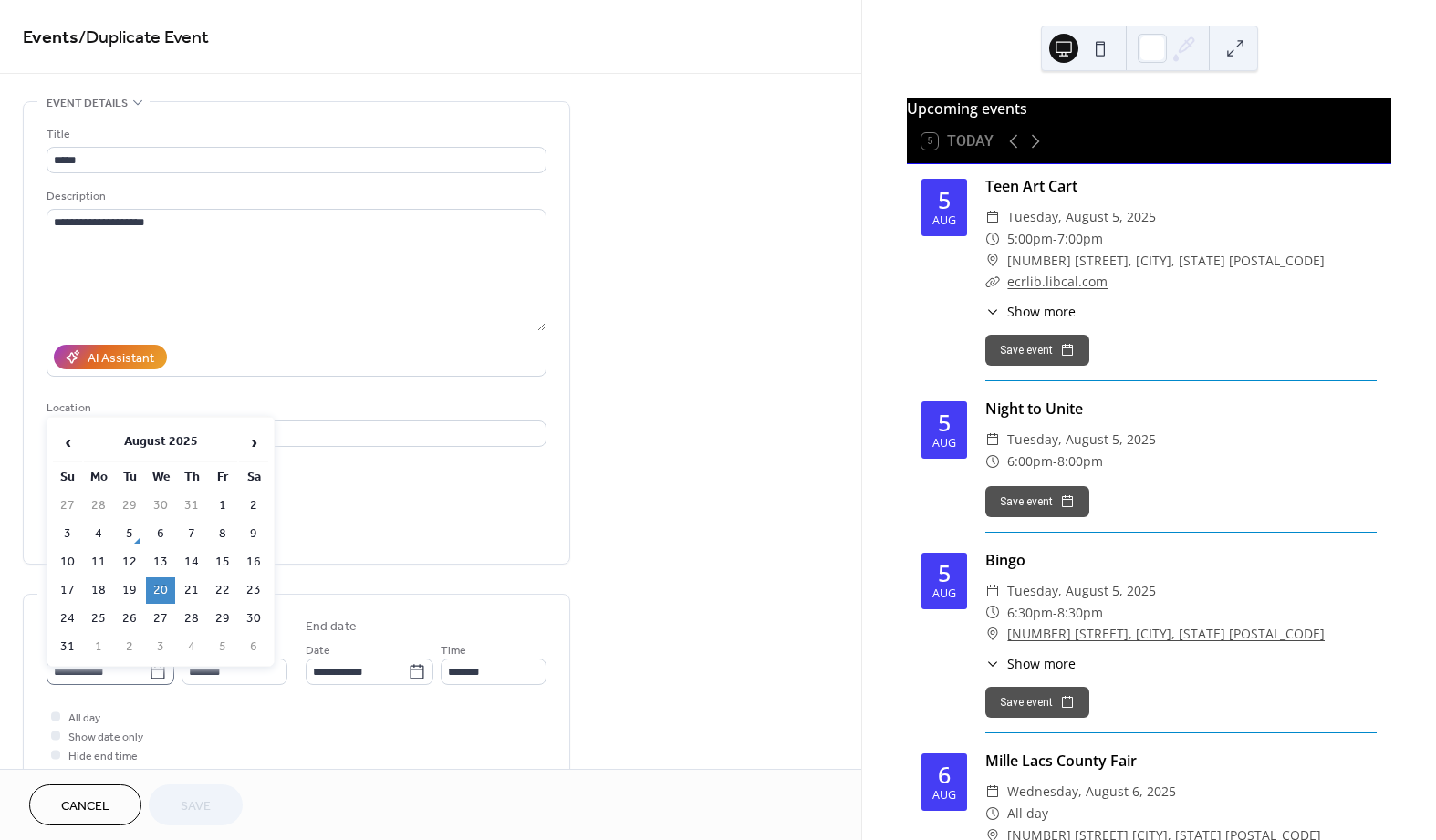 click 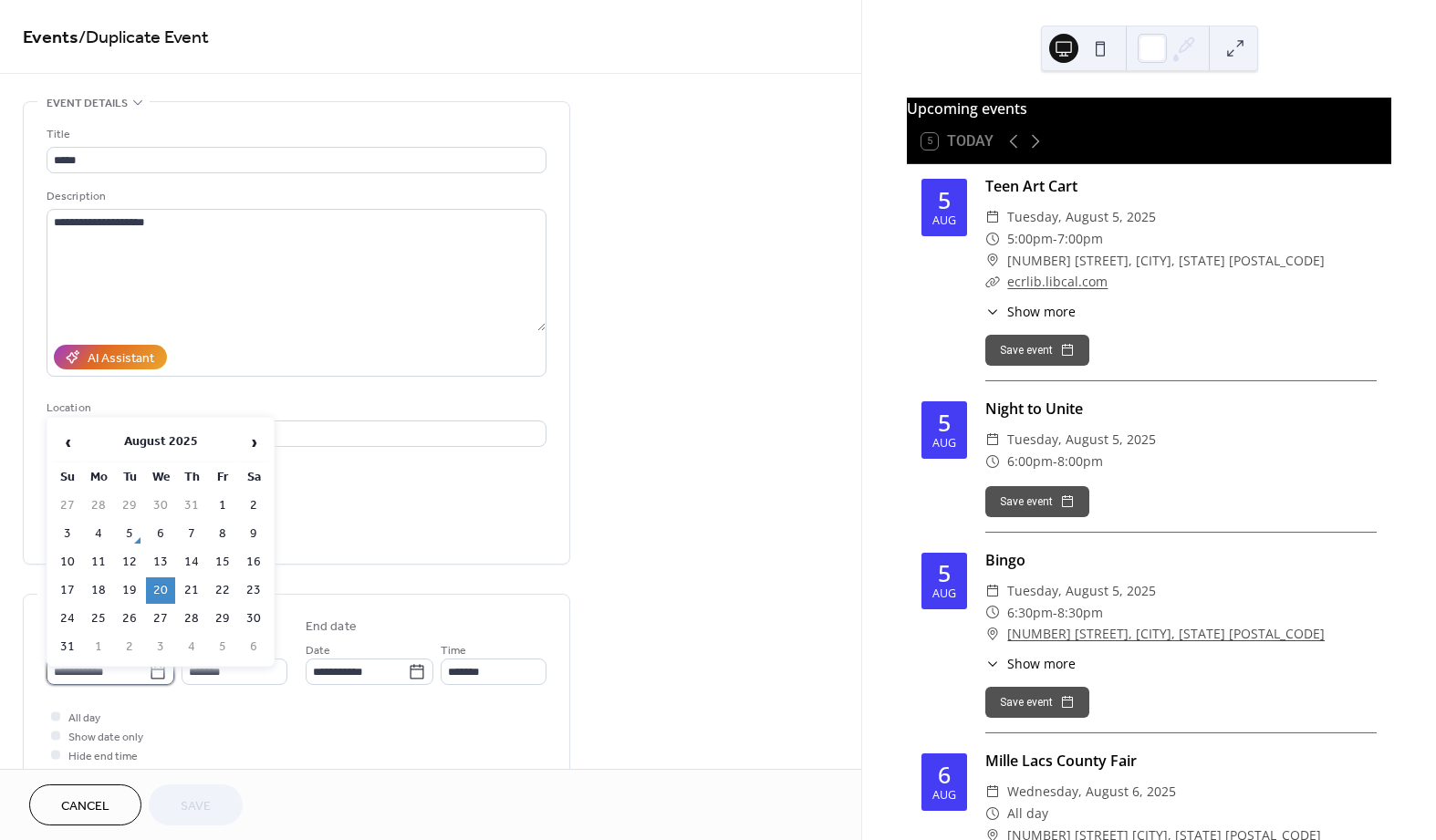 click on "**********" at bounding box center [98, 671] 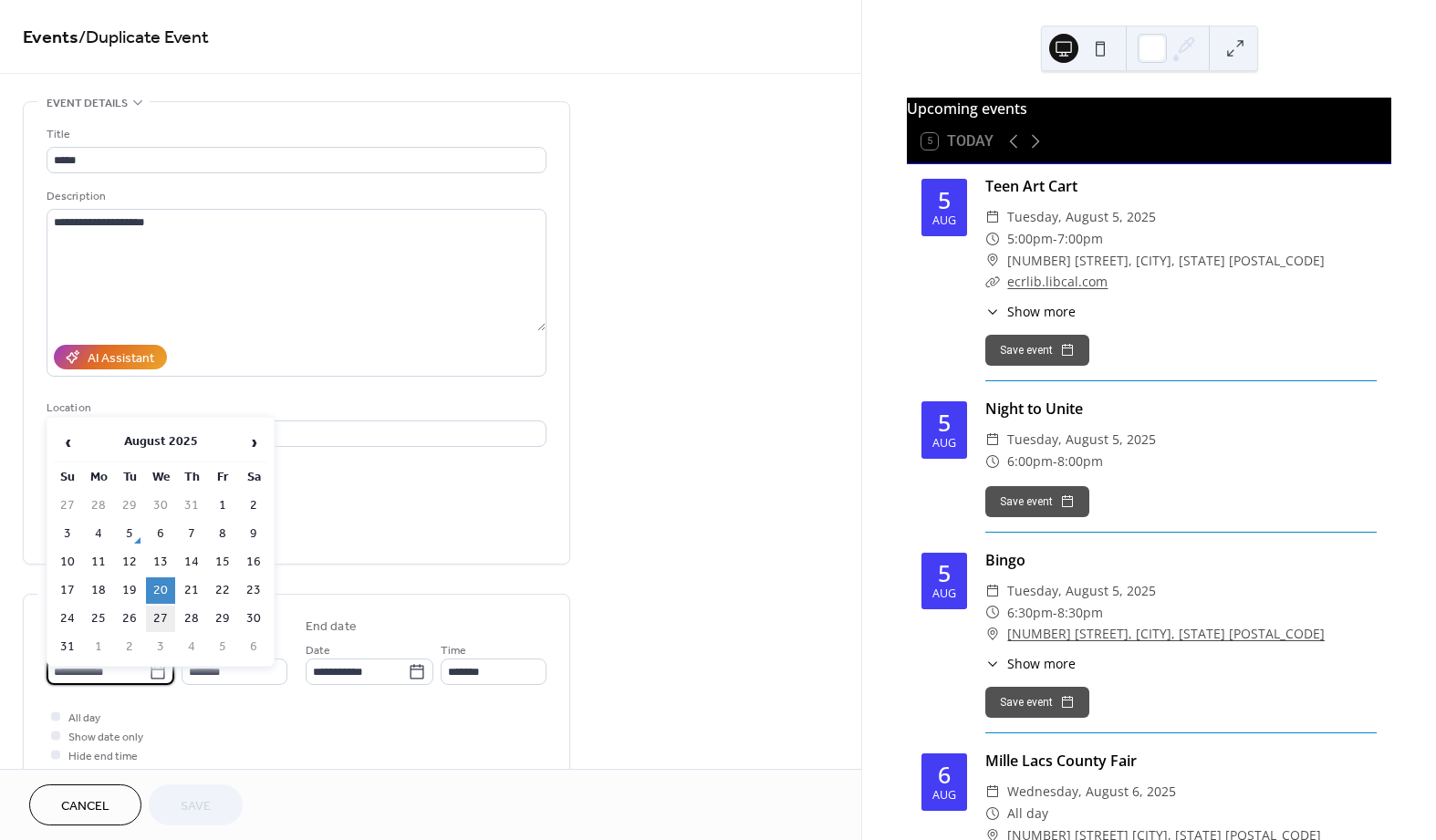 click on "27" at bounding box center [161, 618] 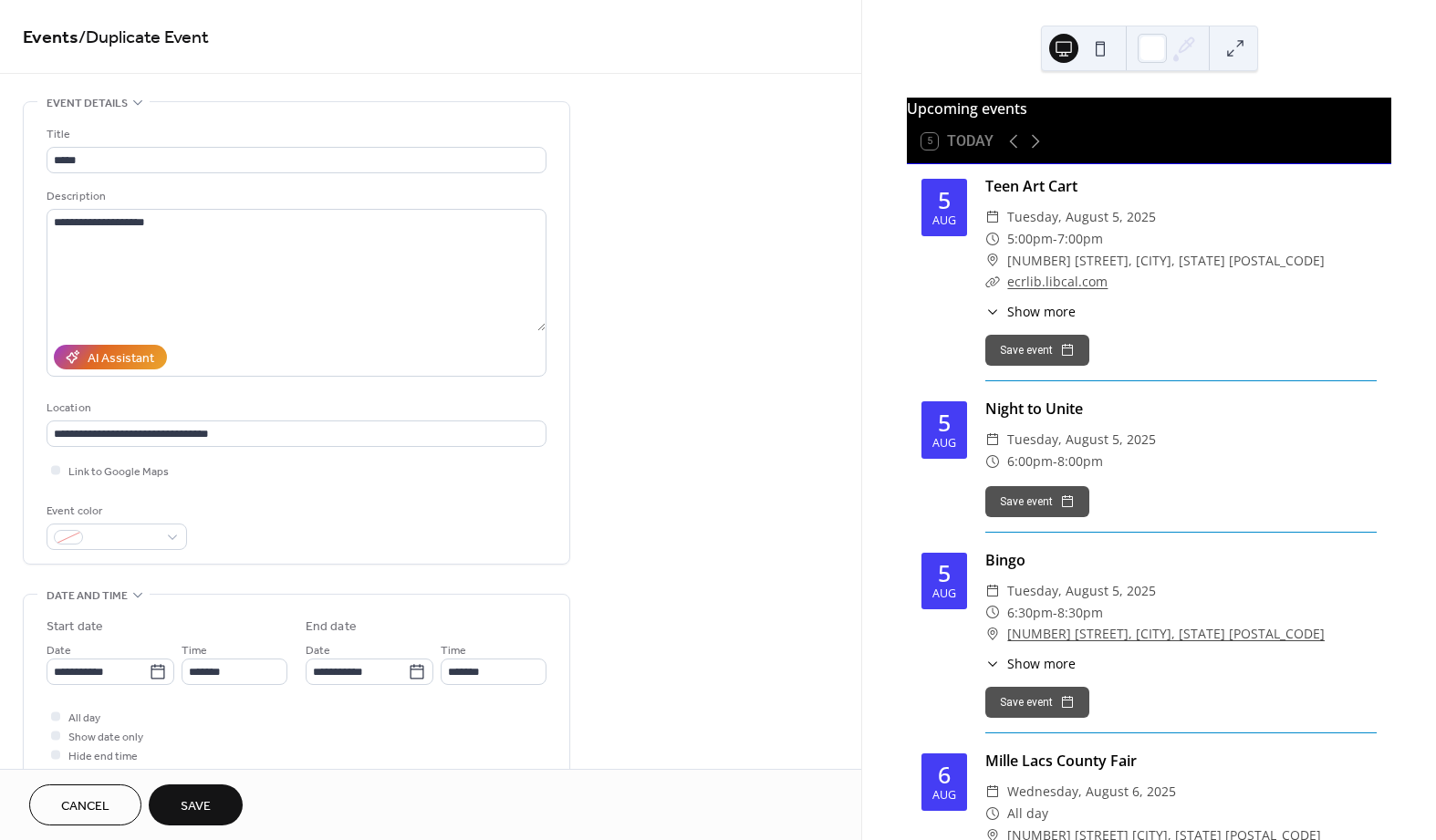 click on "Save" at bounding box center [195, 806] 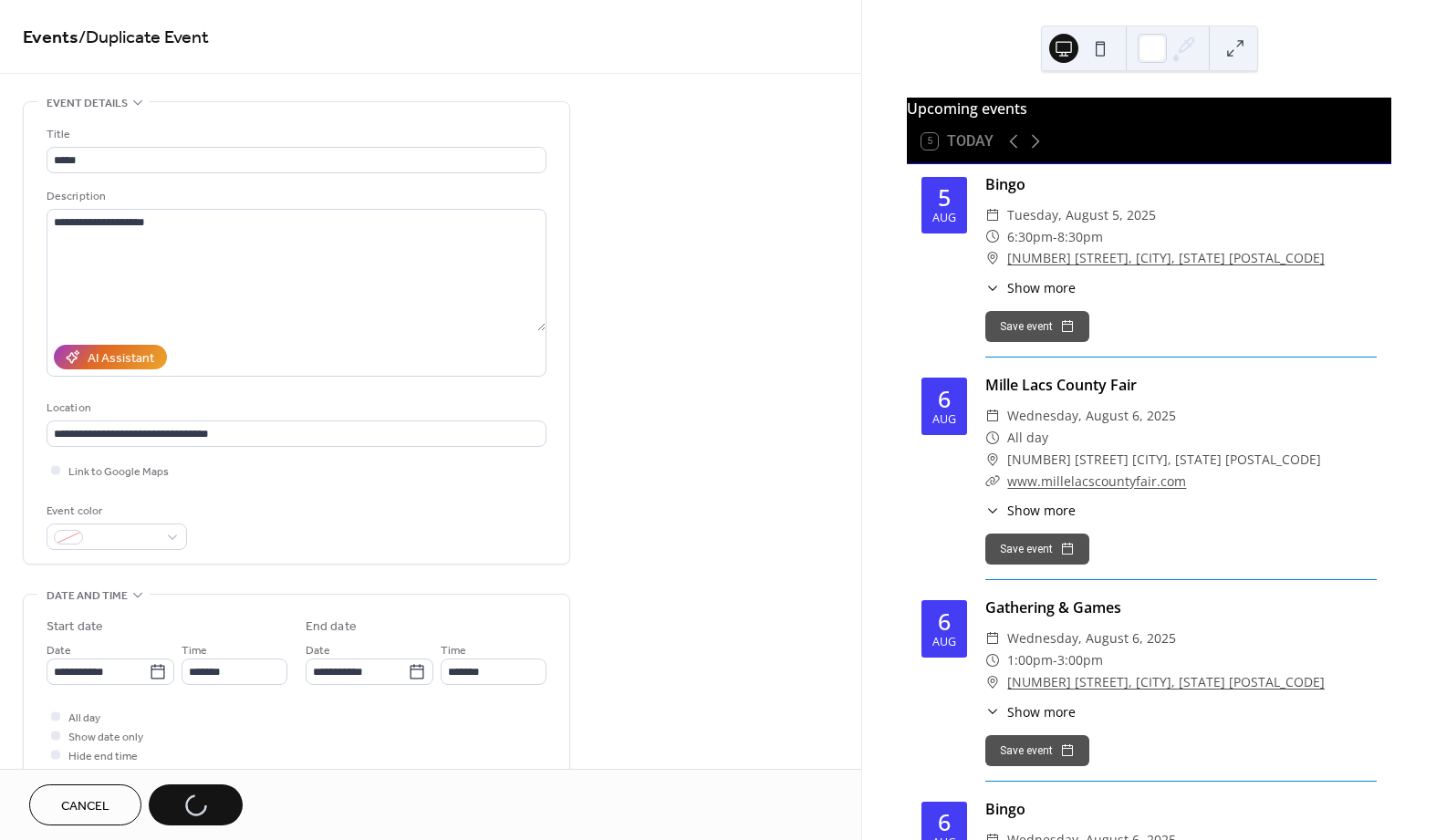scroll, scrollTop: 486, scrollLeft: 0, axis: vertical 